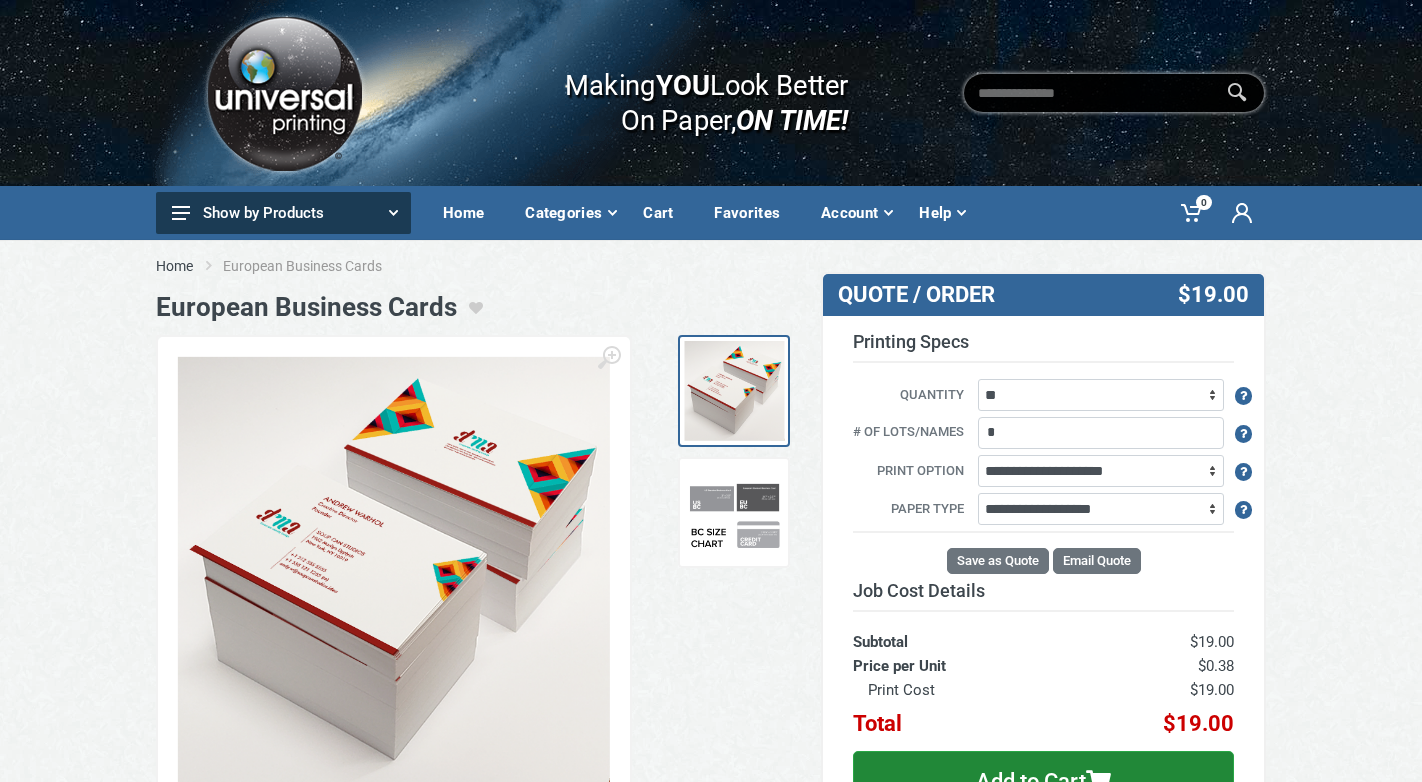 scroll, scrollTop: 0, scrollLeft: 0, axis: both 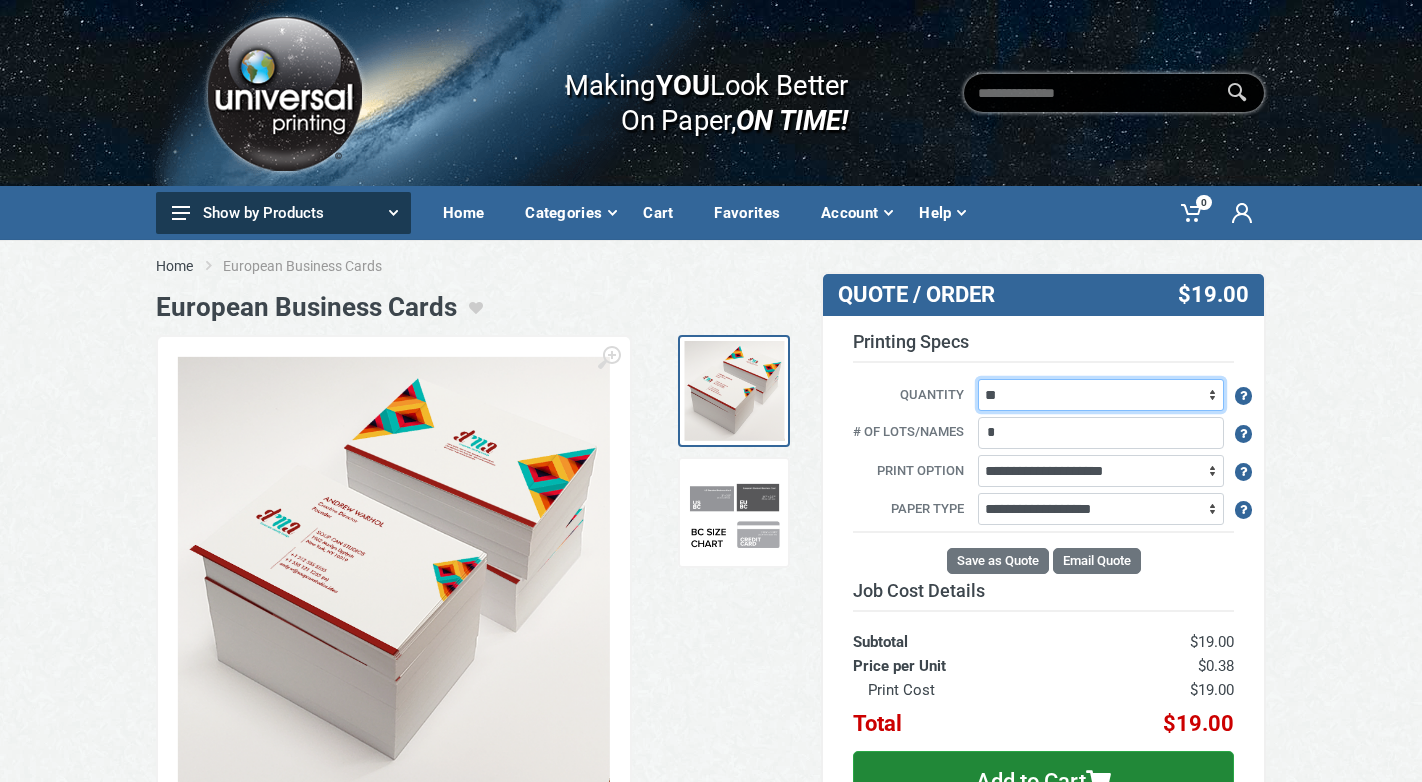 select on "****" 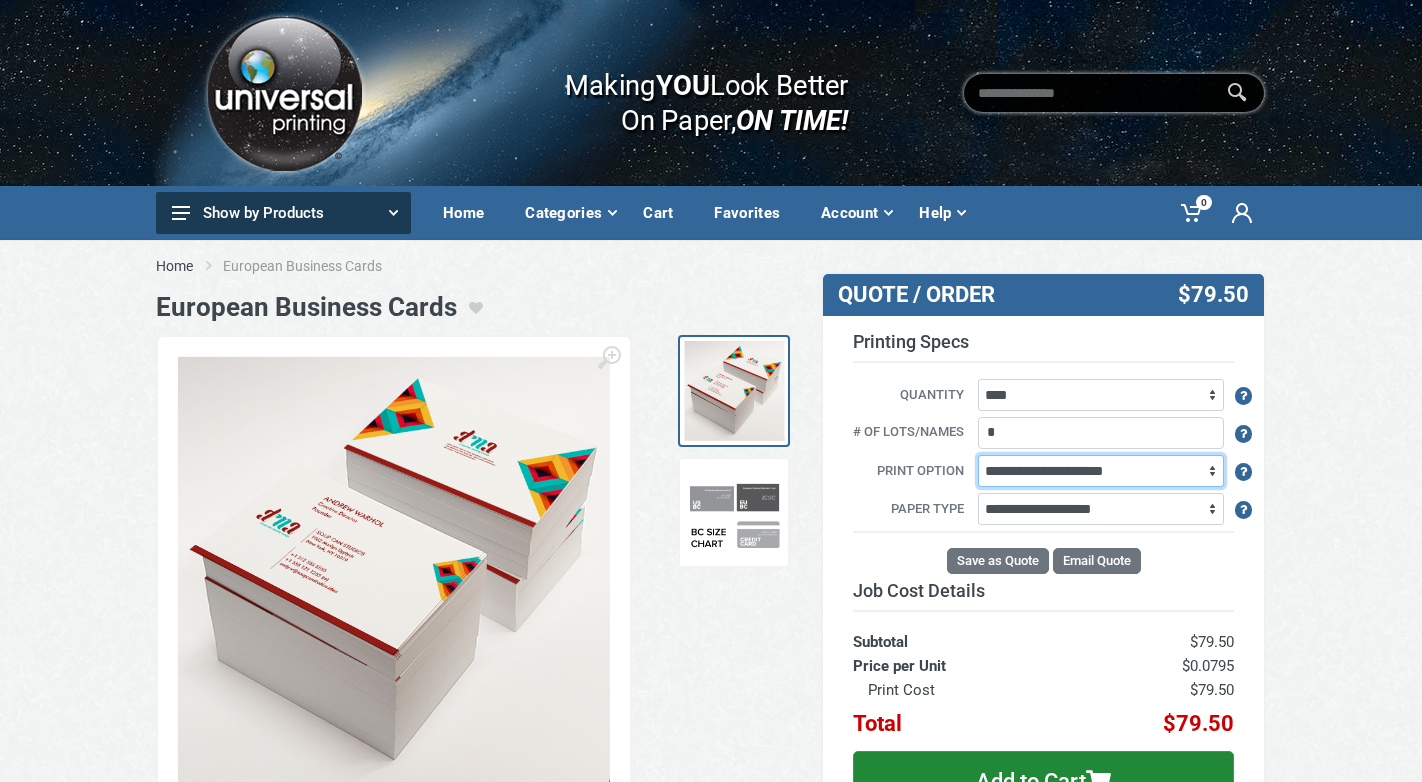 select on "**" 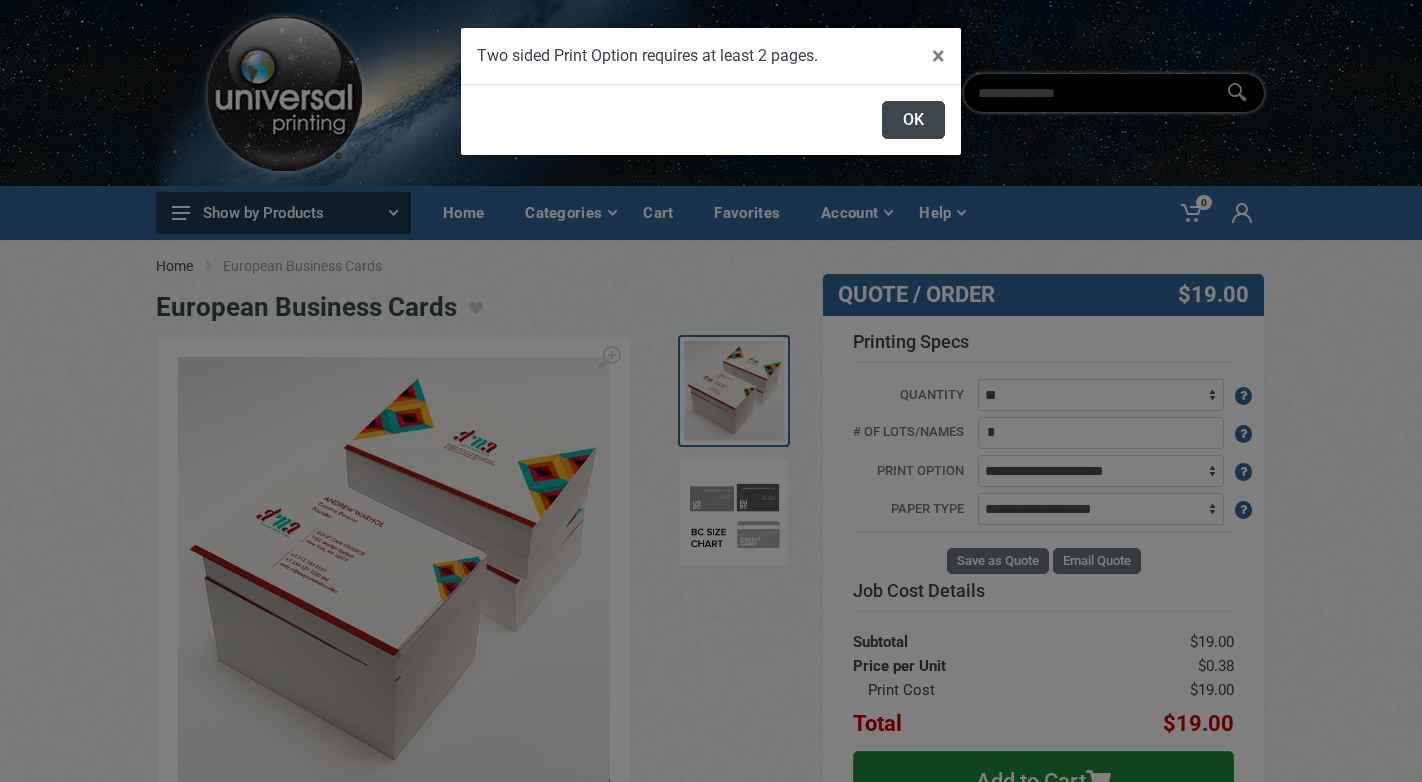 click on "OK" at bounding box center (913, 120) 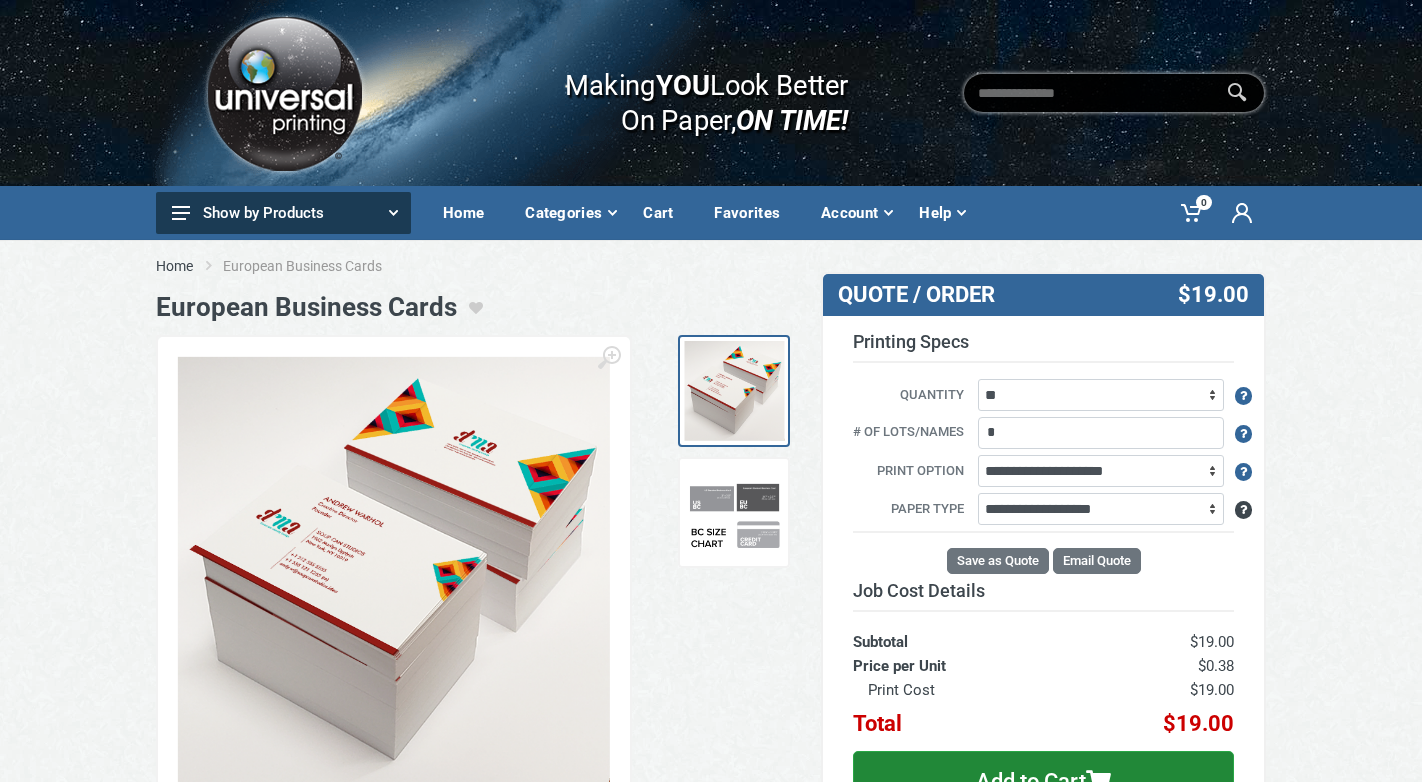click at bounding box center [1243, 510] 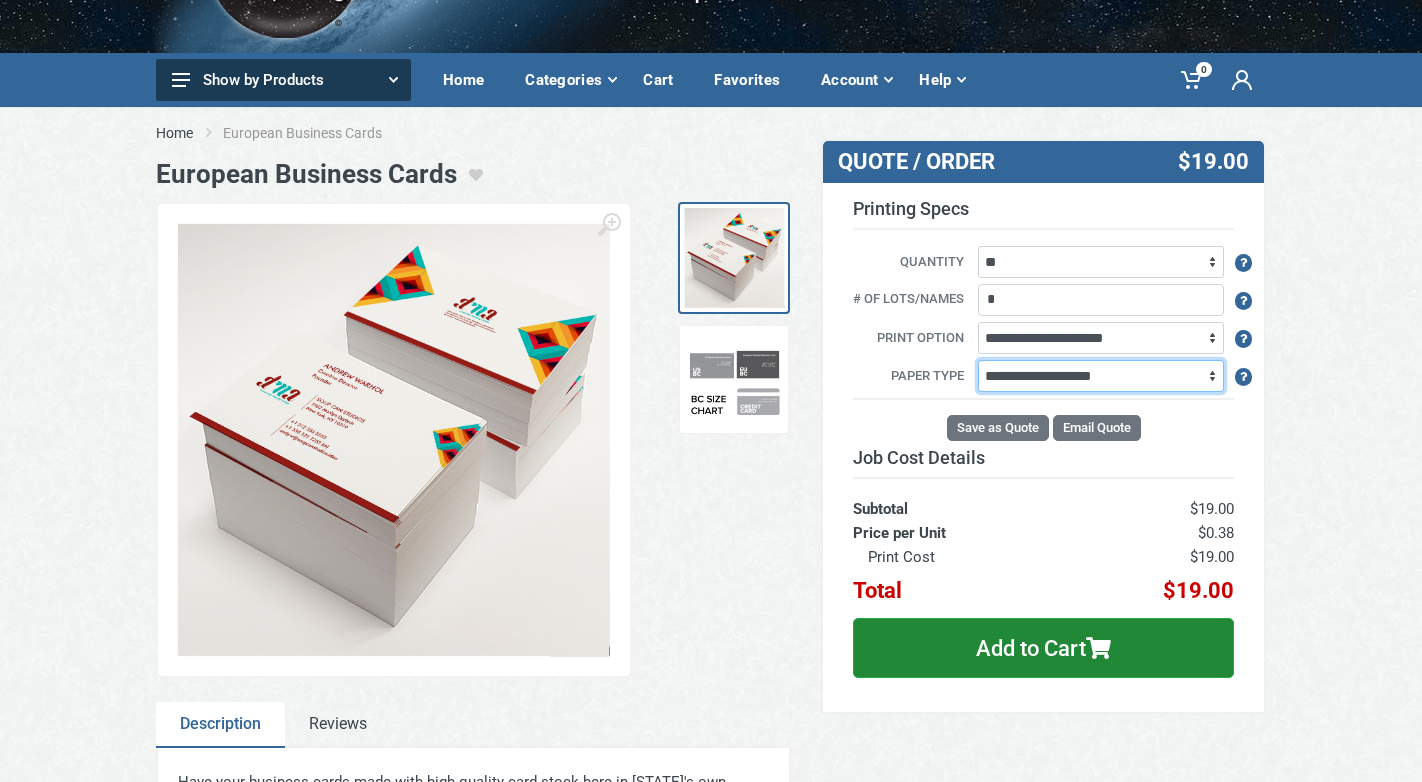 scroll, scrollTop: 129, scrollLeft: 0, axis: vertical 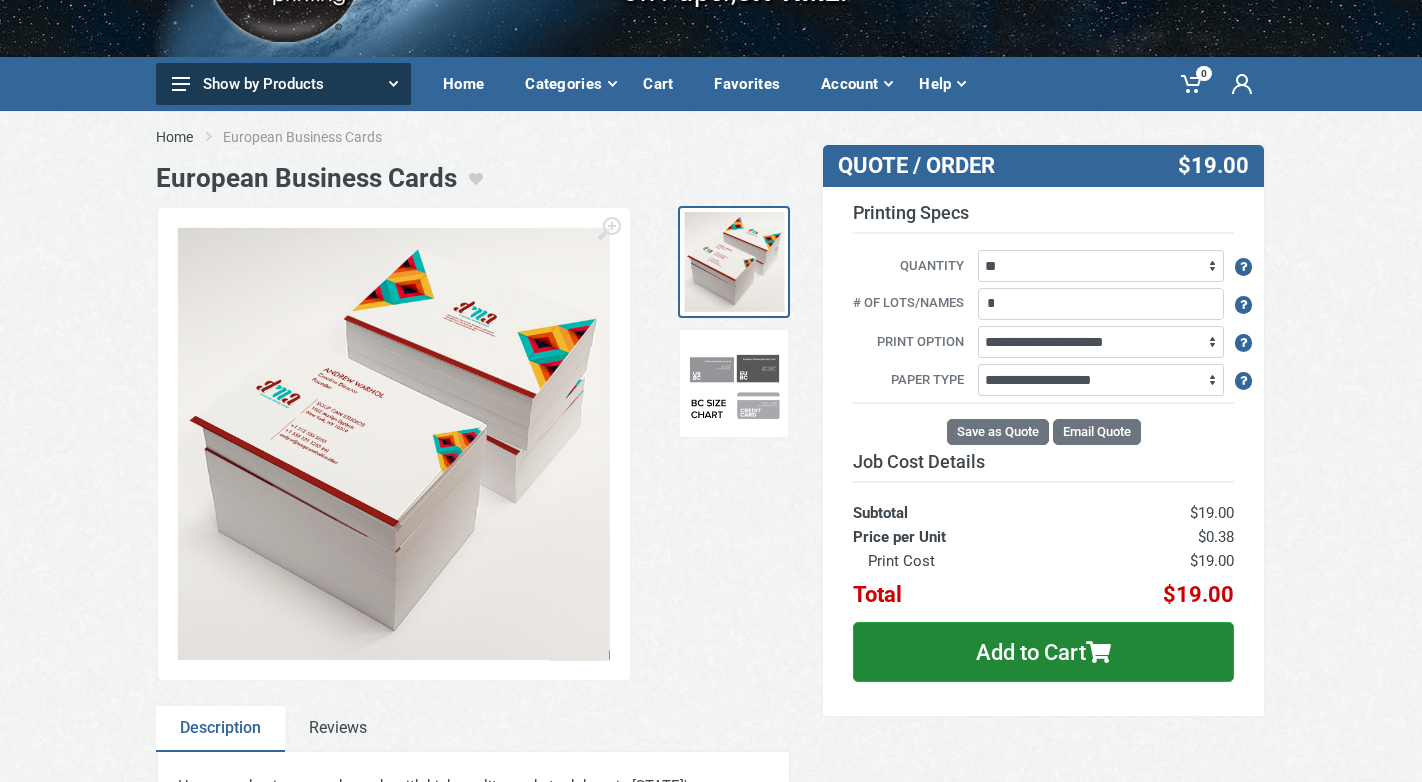 click 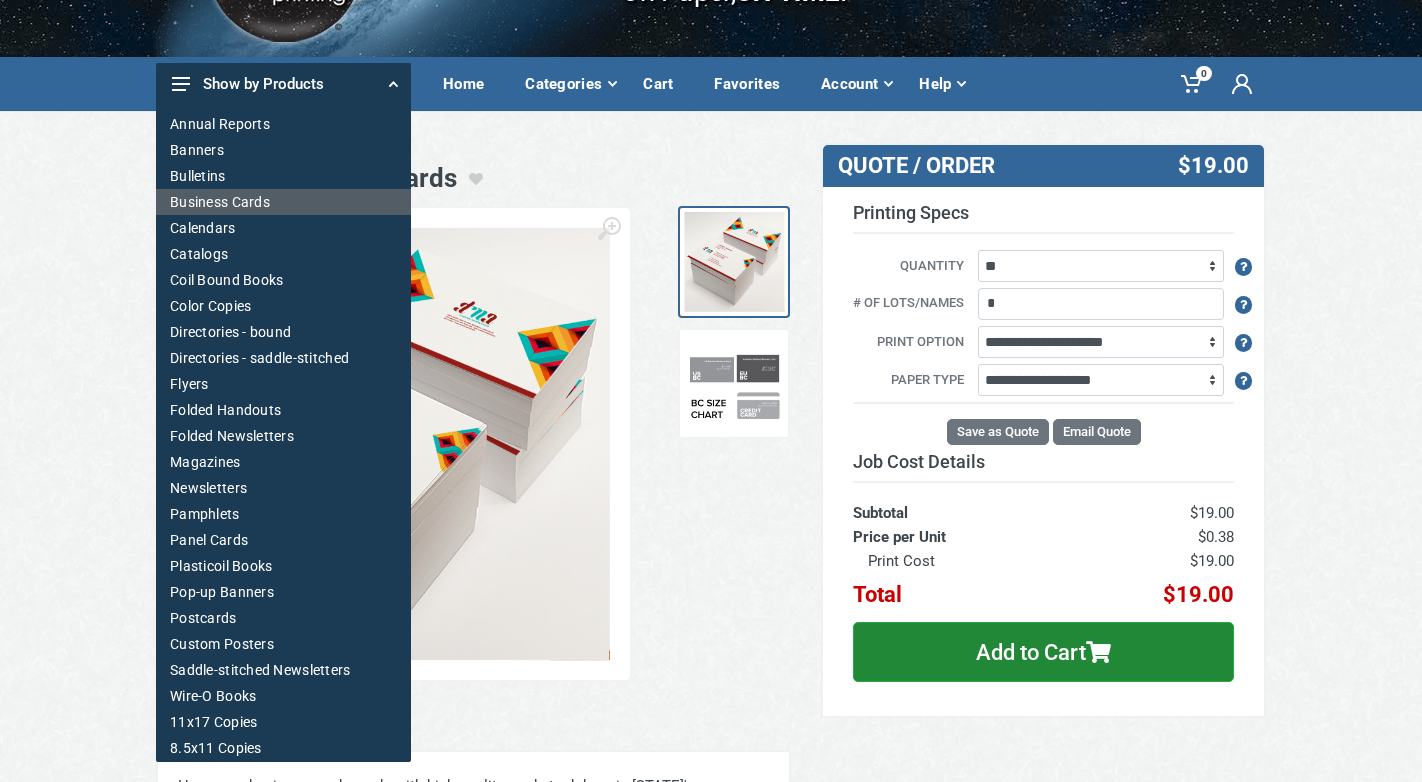 click on "Business Cards" at bounding box center [283, 202] 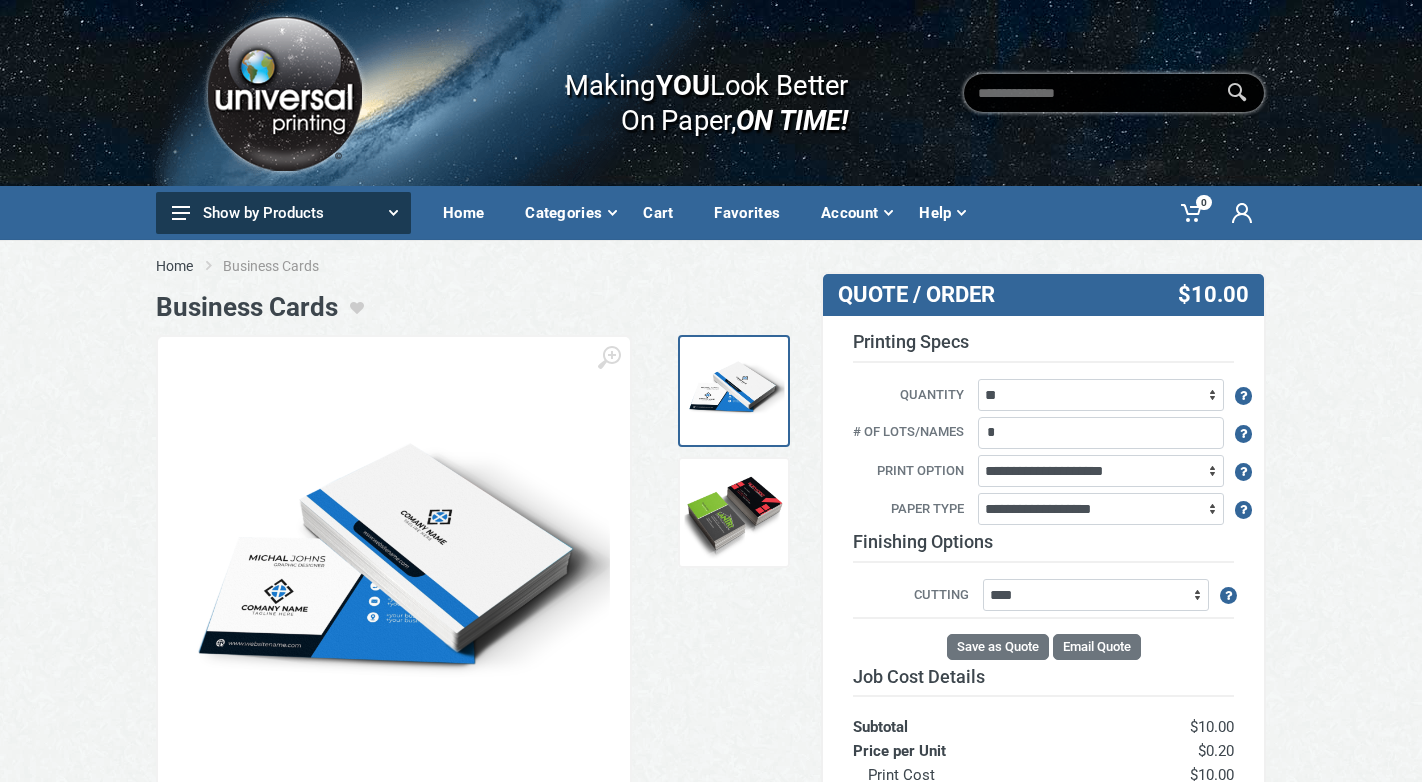 scroll, scrollTop: 0, scrollLeft: 0, axis: both 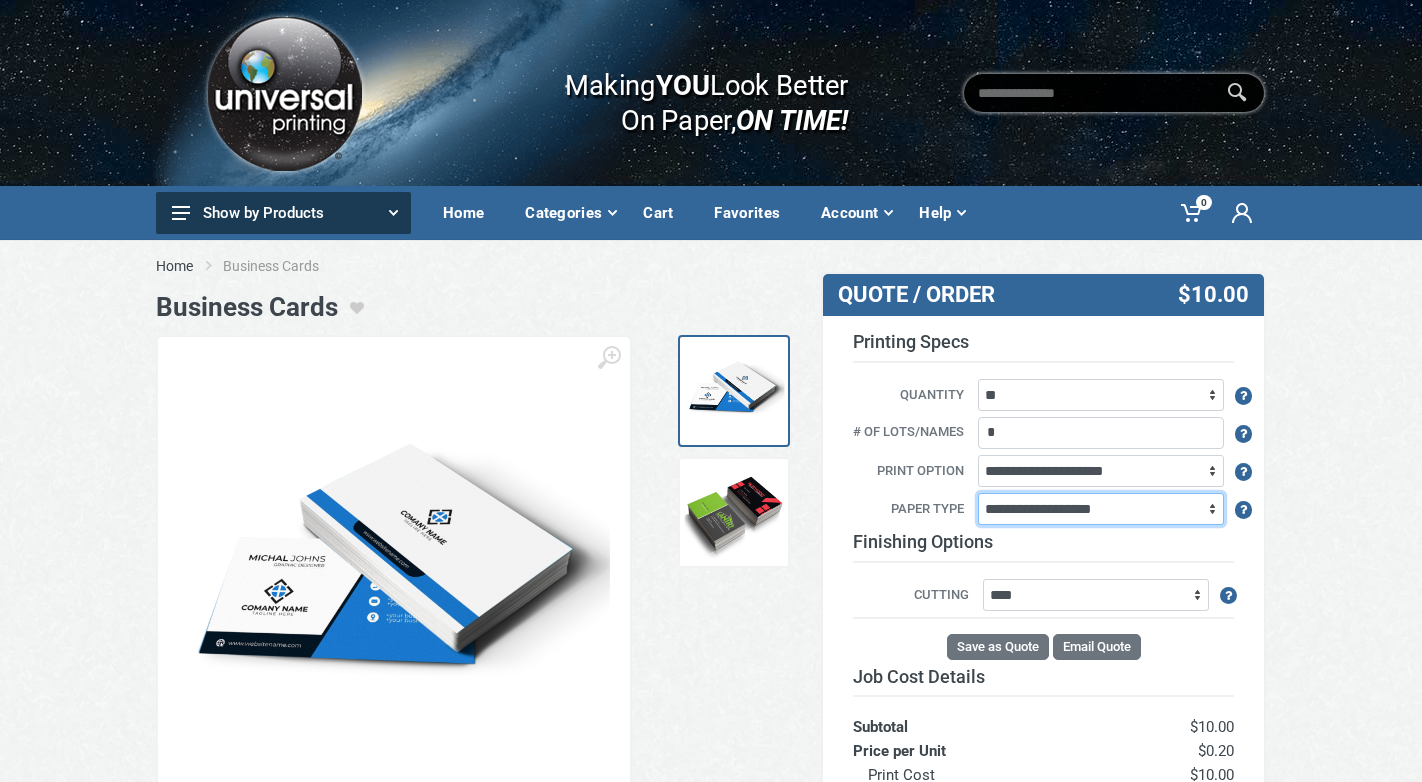 select on "**" 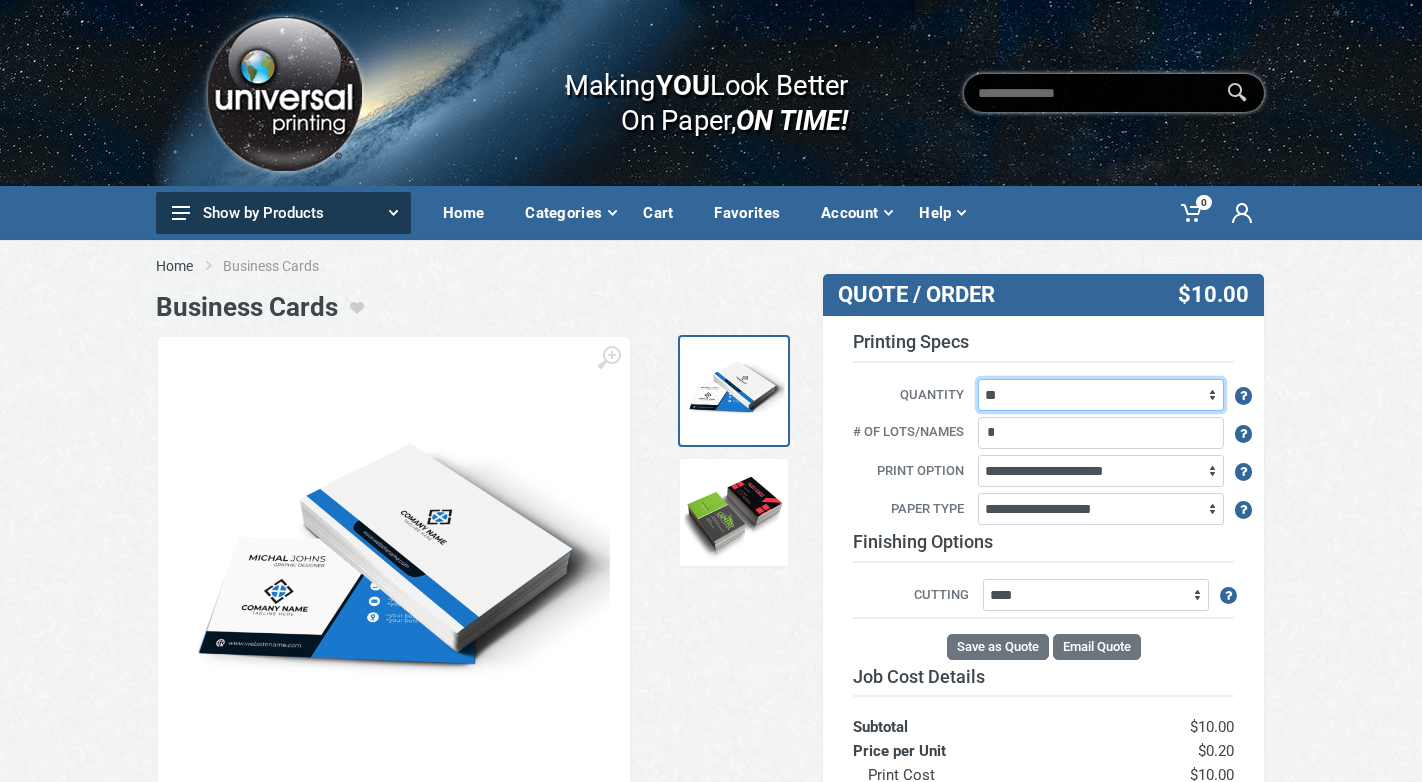 select on "****" 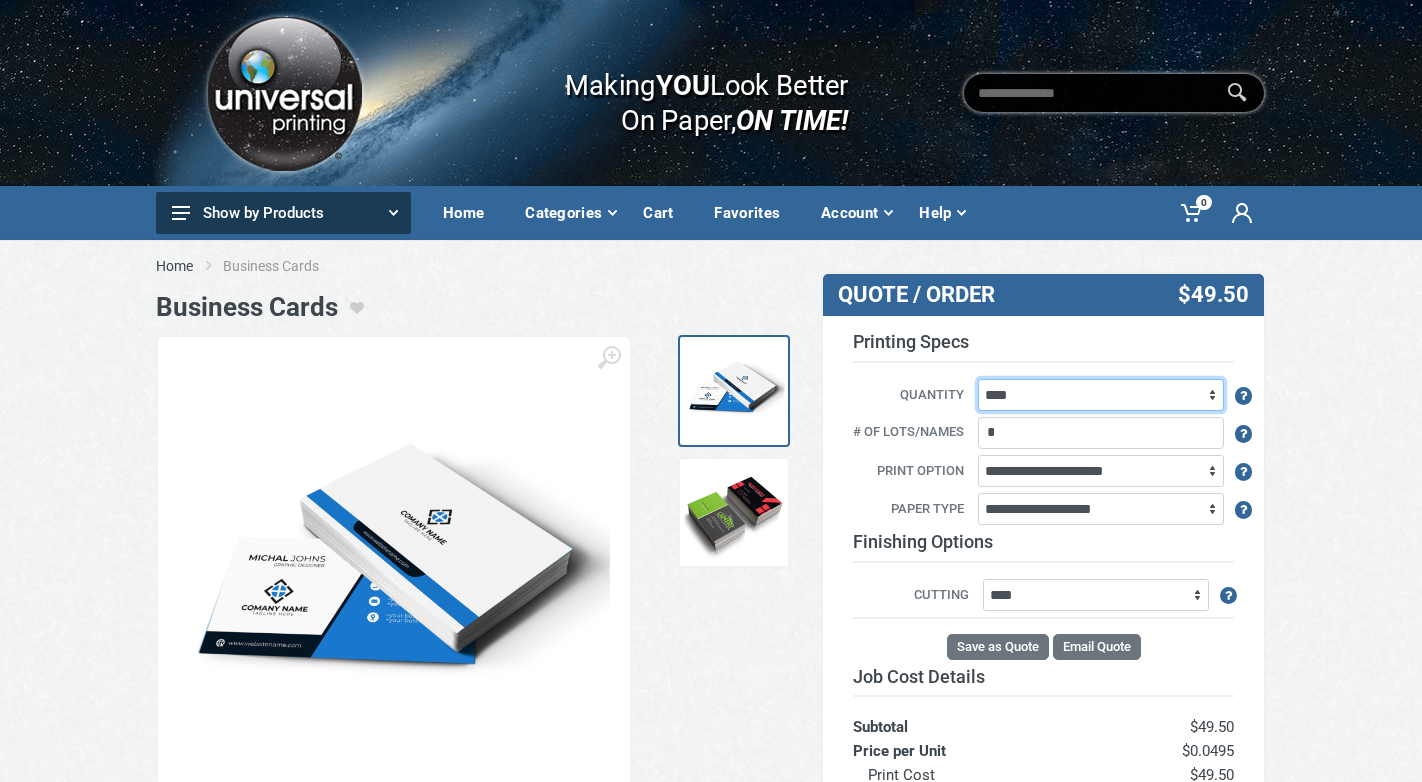 scroll, scrollTop: 0, scrollLeft: 0, axis: both 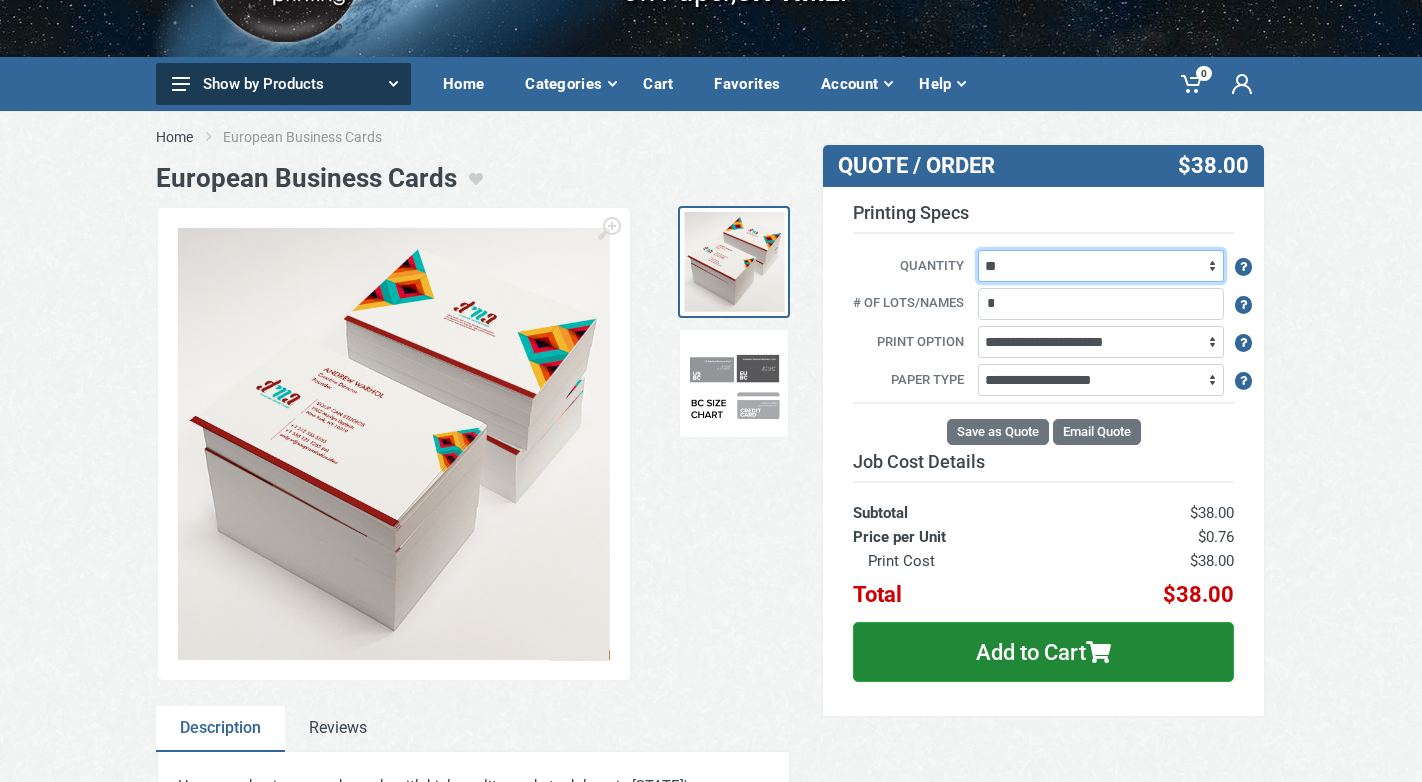 select on "****" 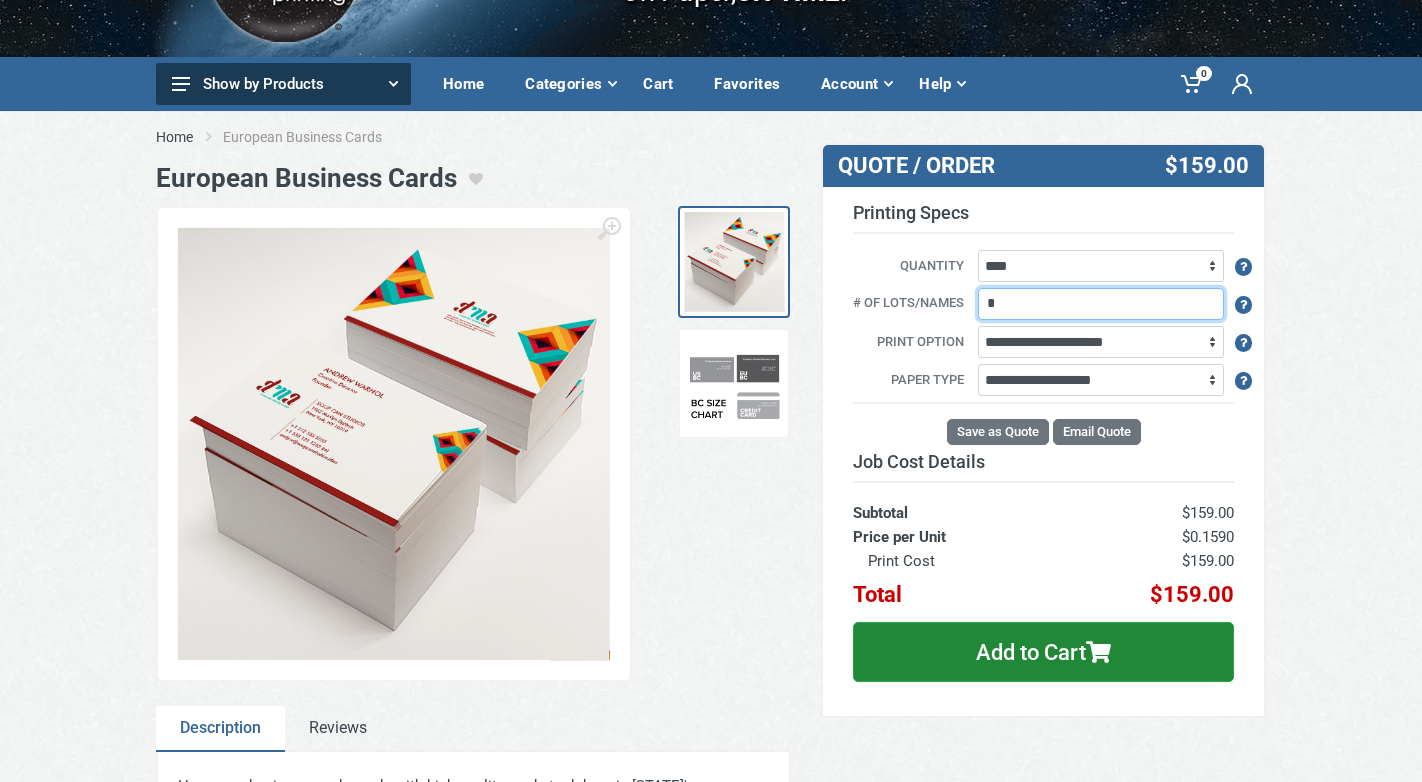 click on "*" at bounding box center (1101, 304) 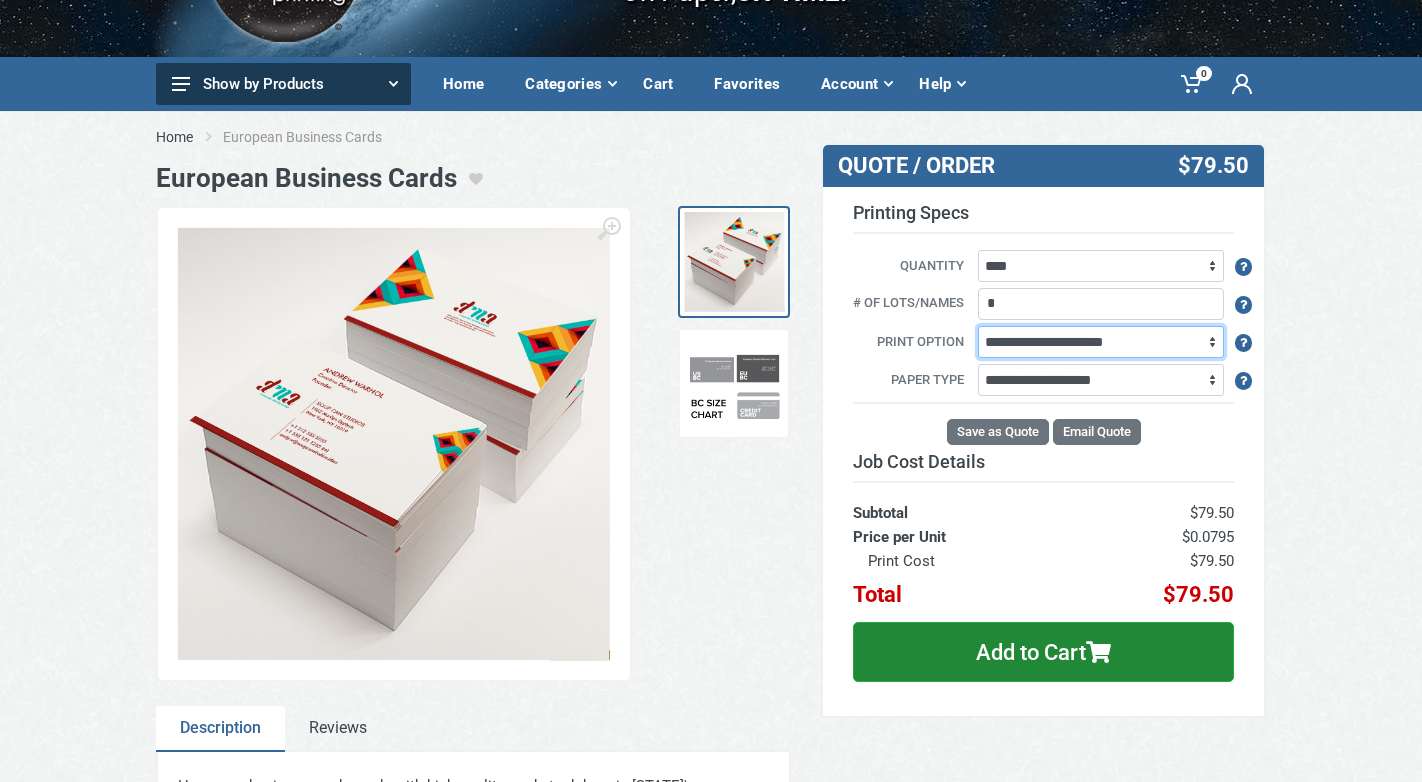 click on "**********" at bounding box center (1101, 342) 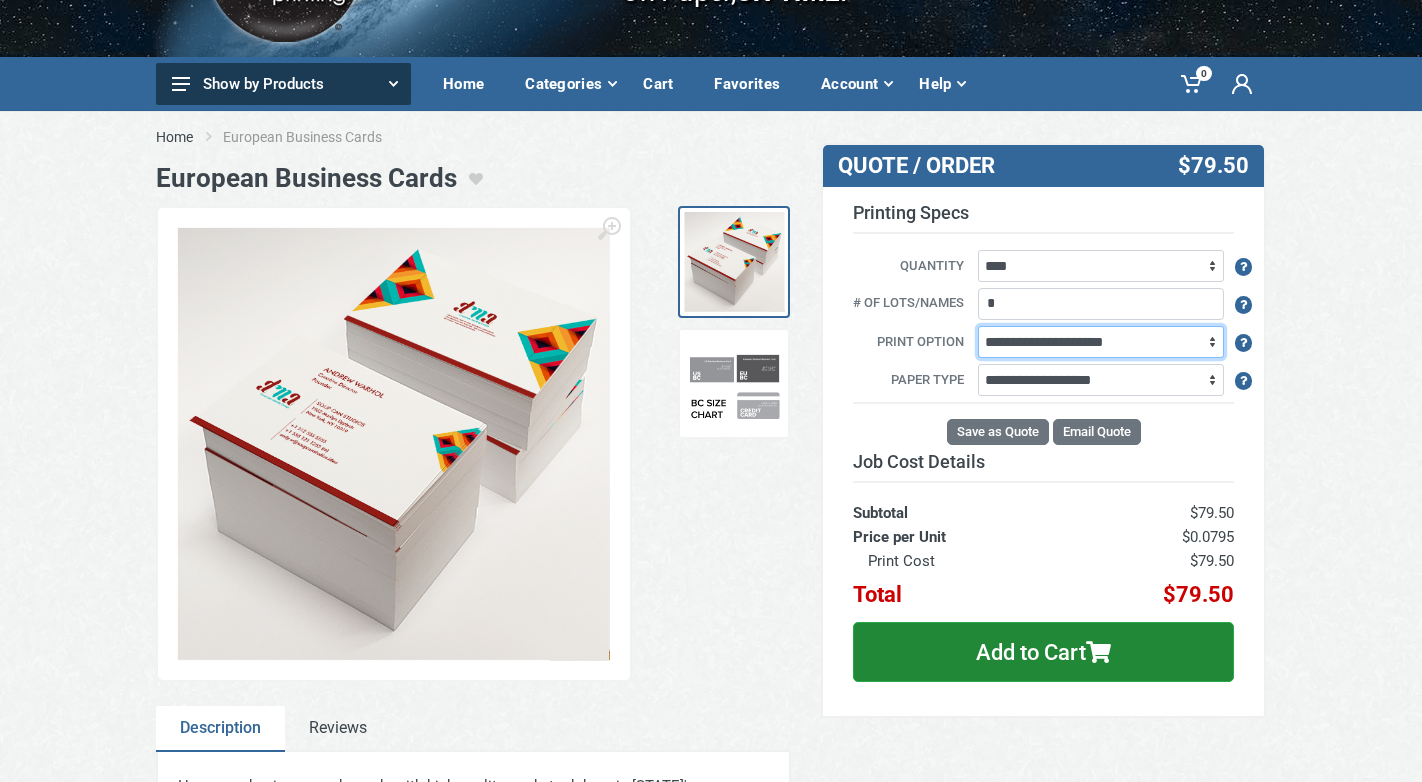 select on "**" 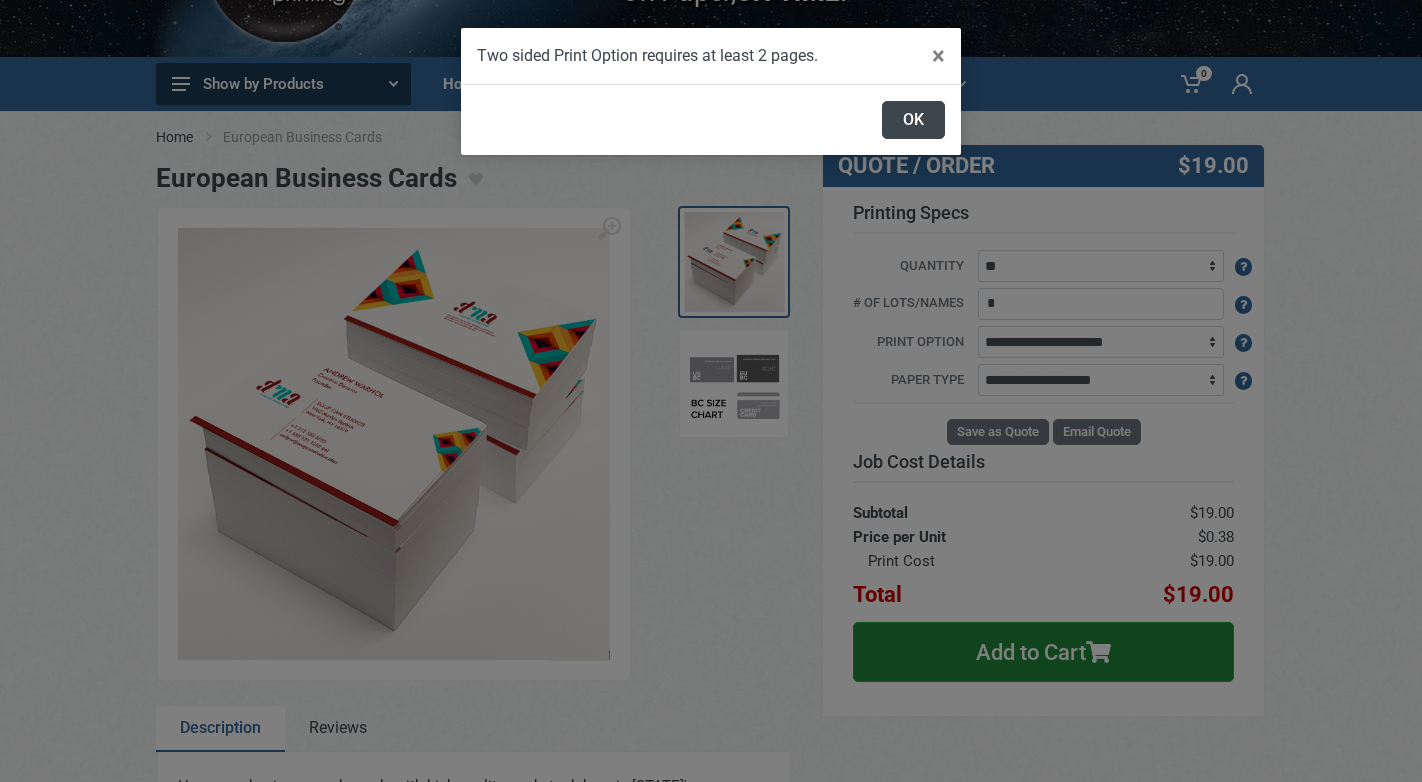click on "OK" at bounding box center (913, 120) 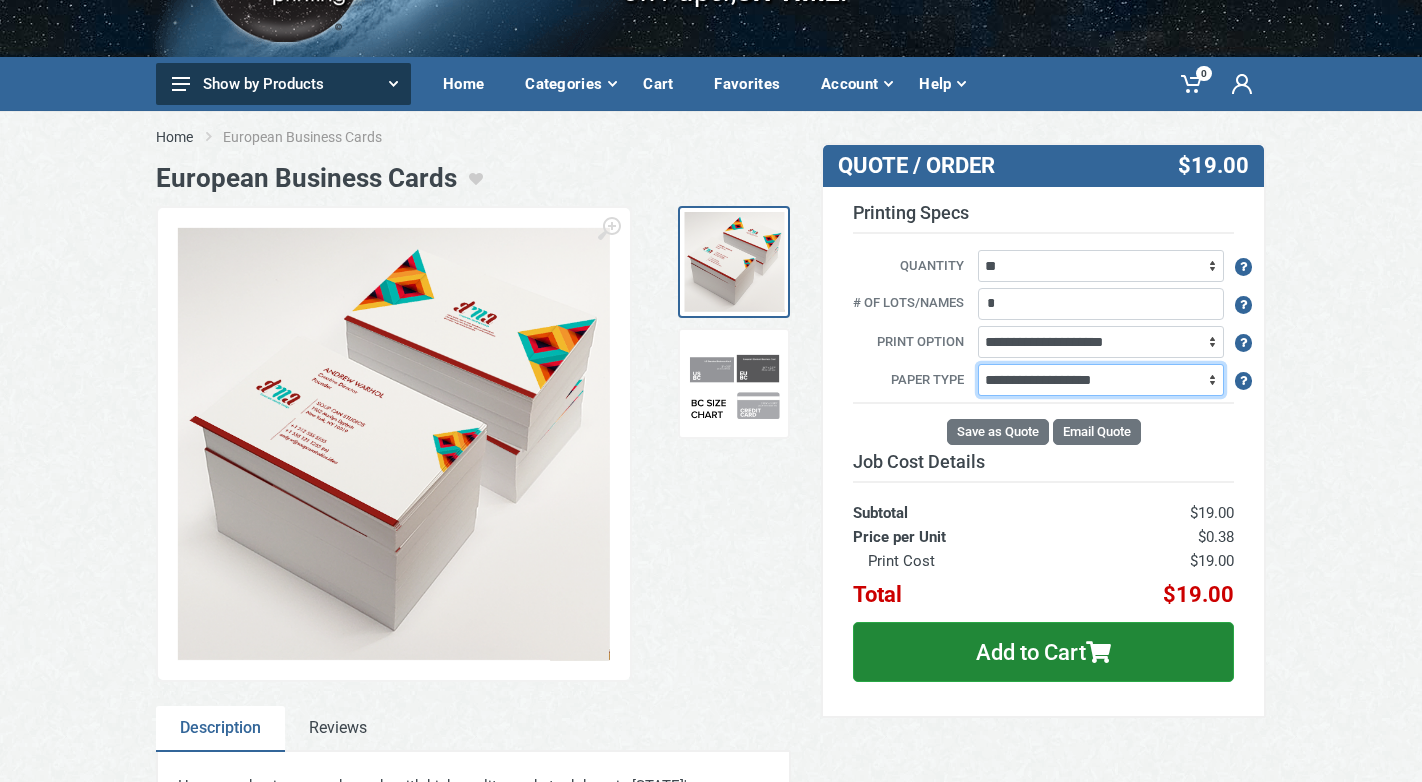 select on "**" 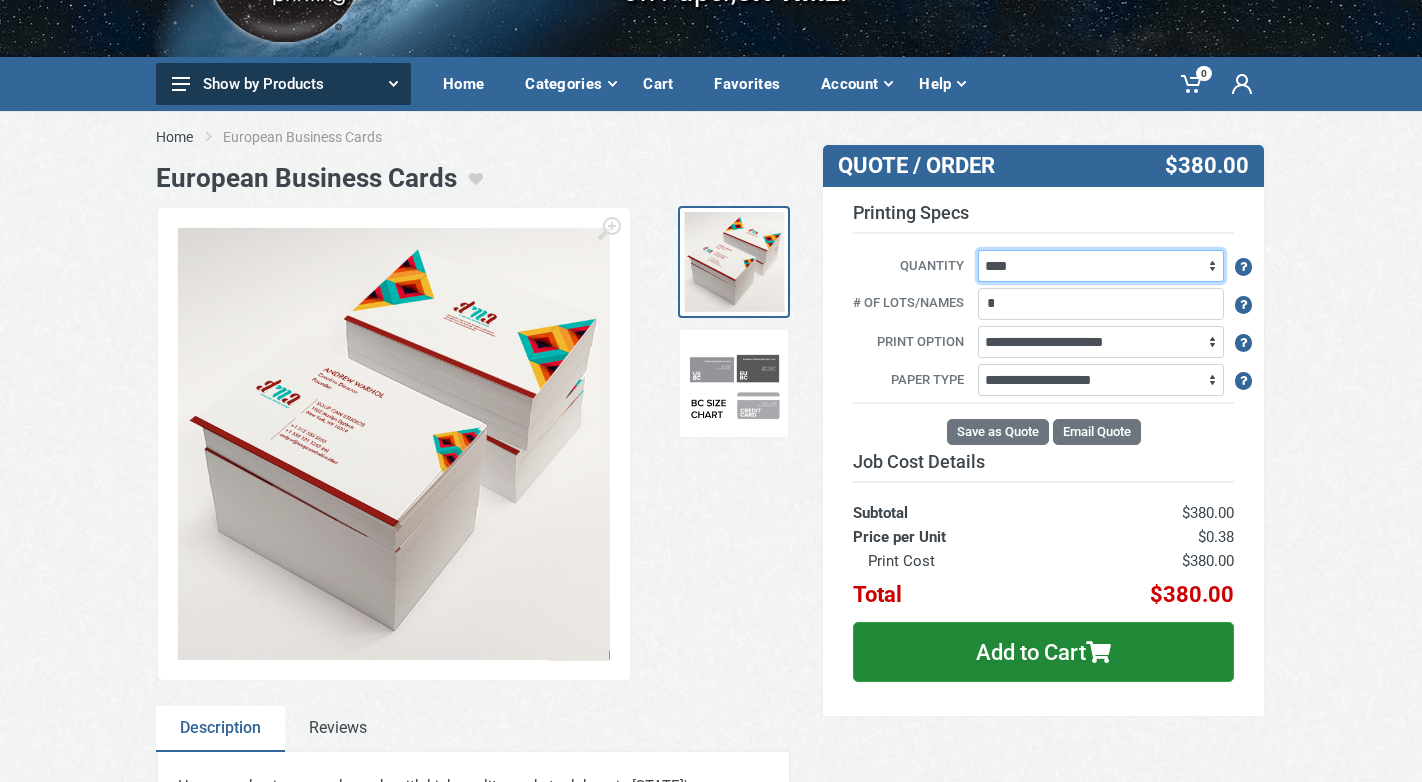 select on "***" 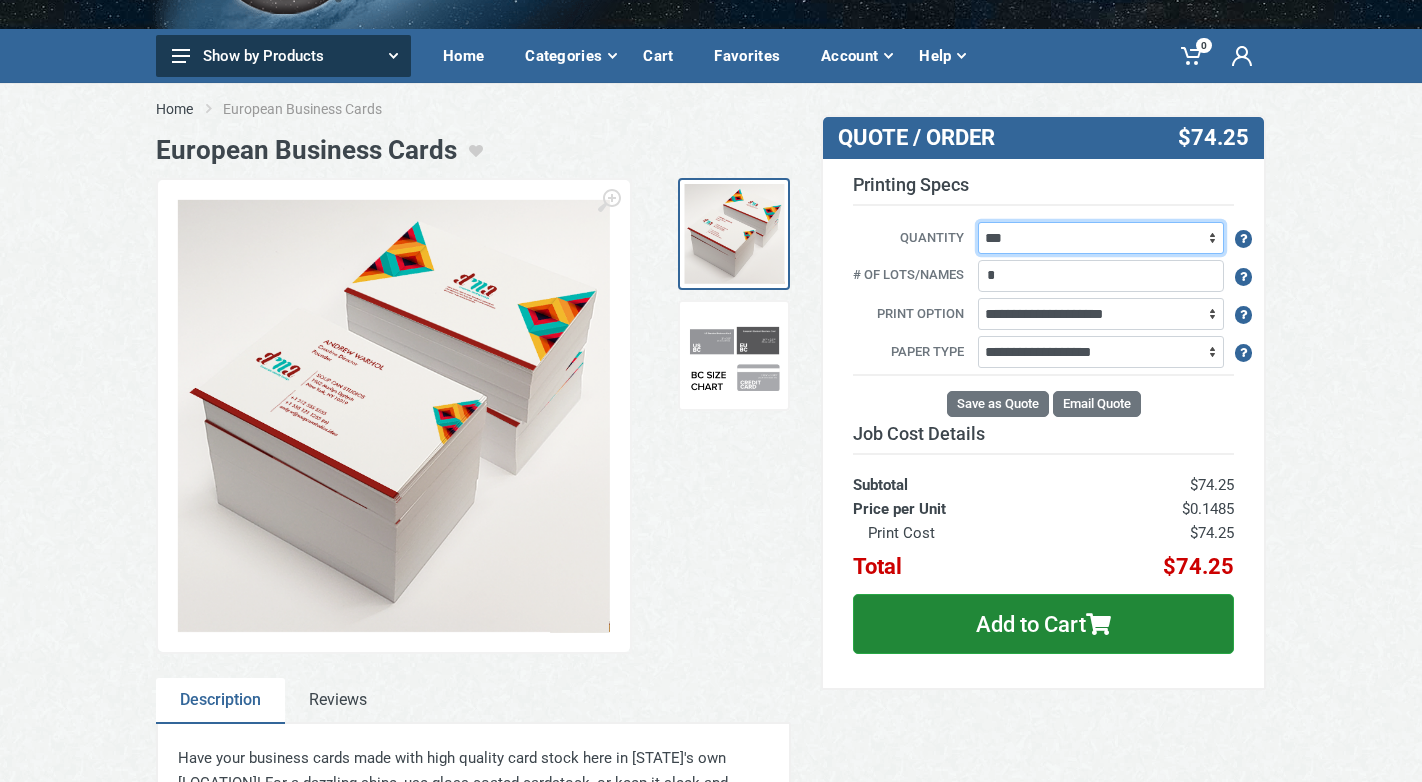 scroll, scrollTop: 88, scrollLeft: 0, axis: vertical 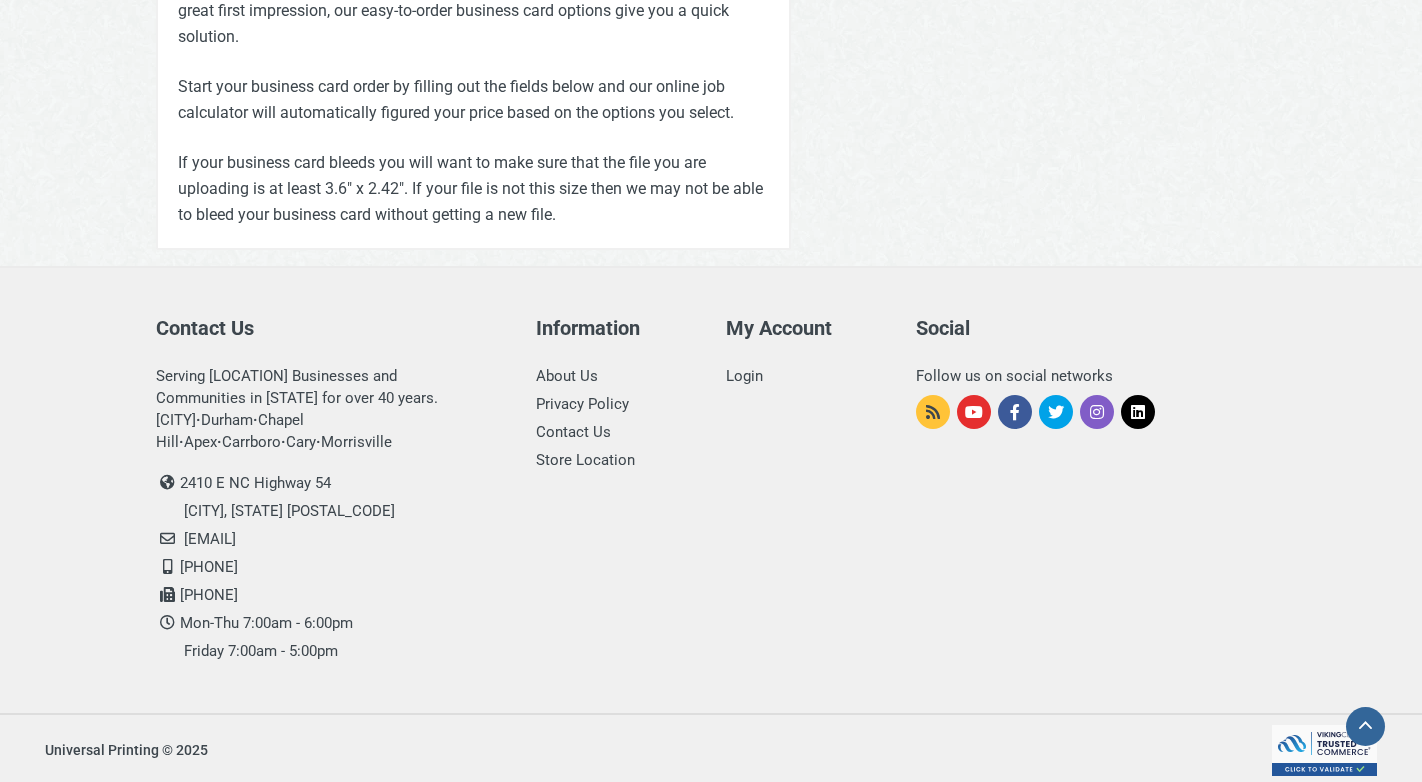 drag, startPoint x: 396, startPoint y: 538, endPoint x: 189, endPoint y: 535, distance: 207.02174 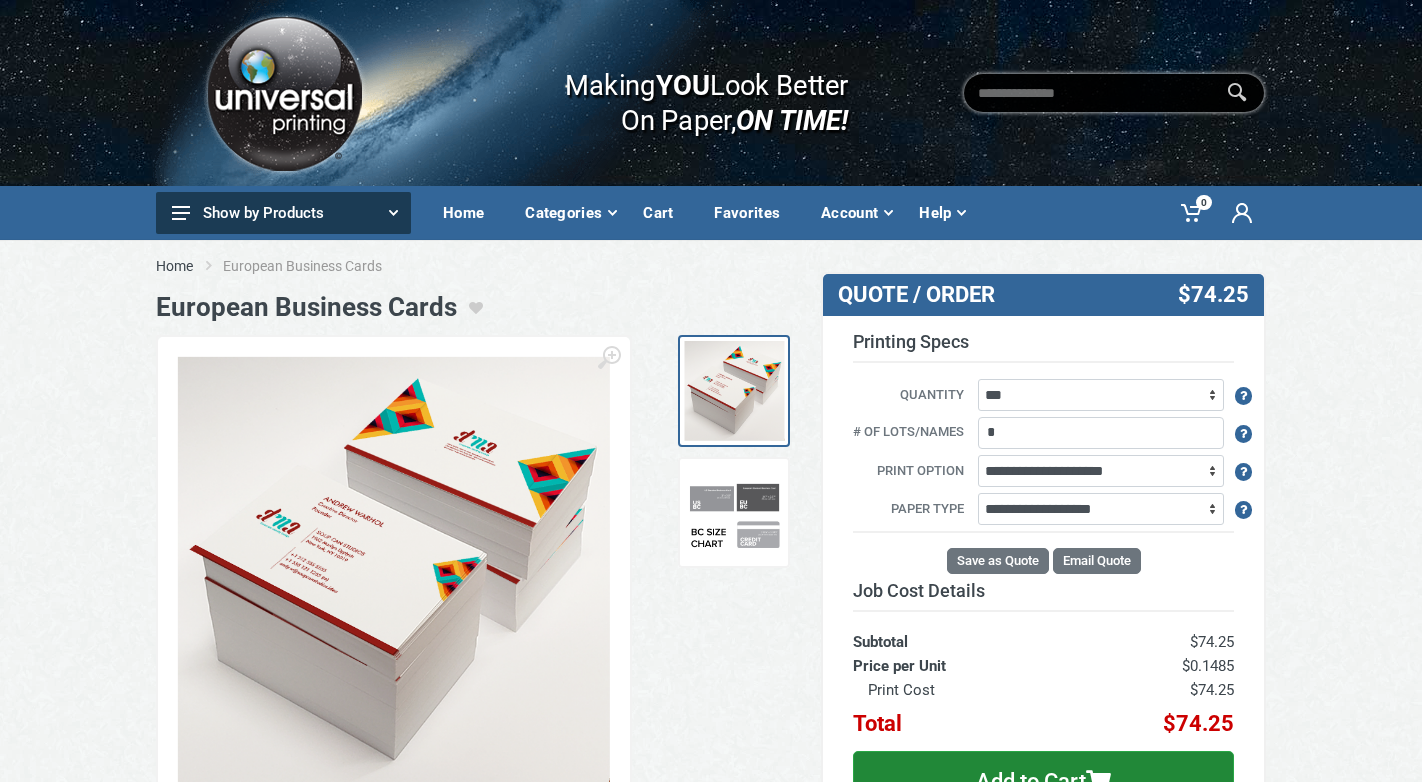 scroll, scrollTop: 0, scrollLeft: 0, axis: both 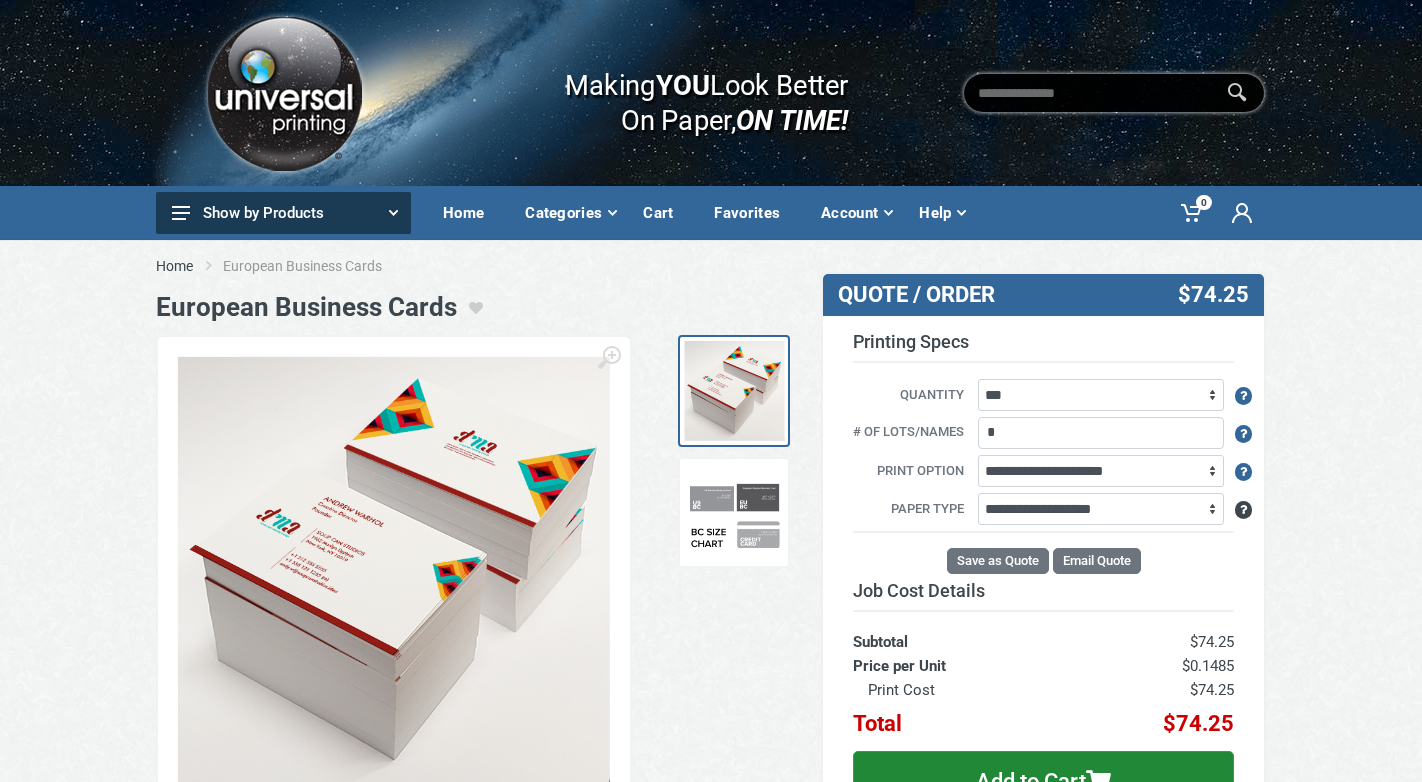 click at bounding box center [1243, 510] 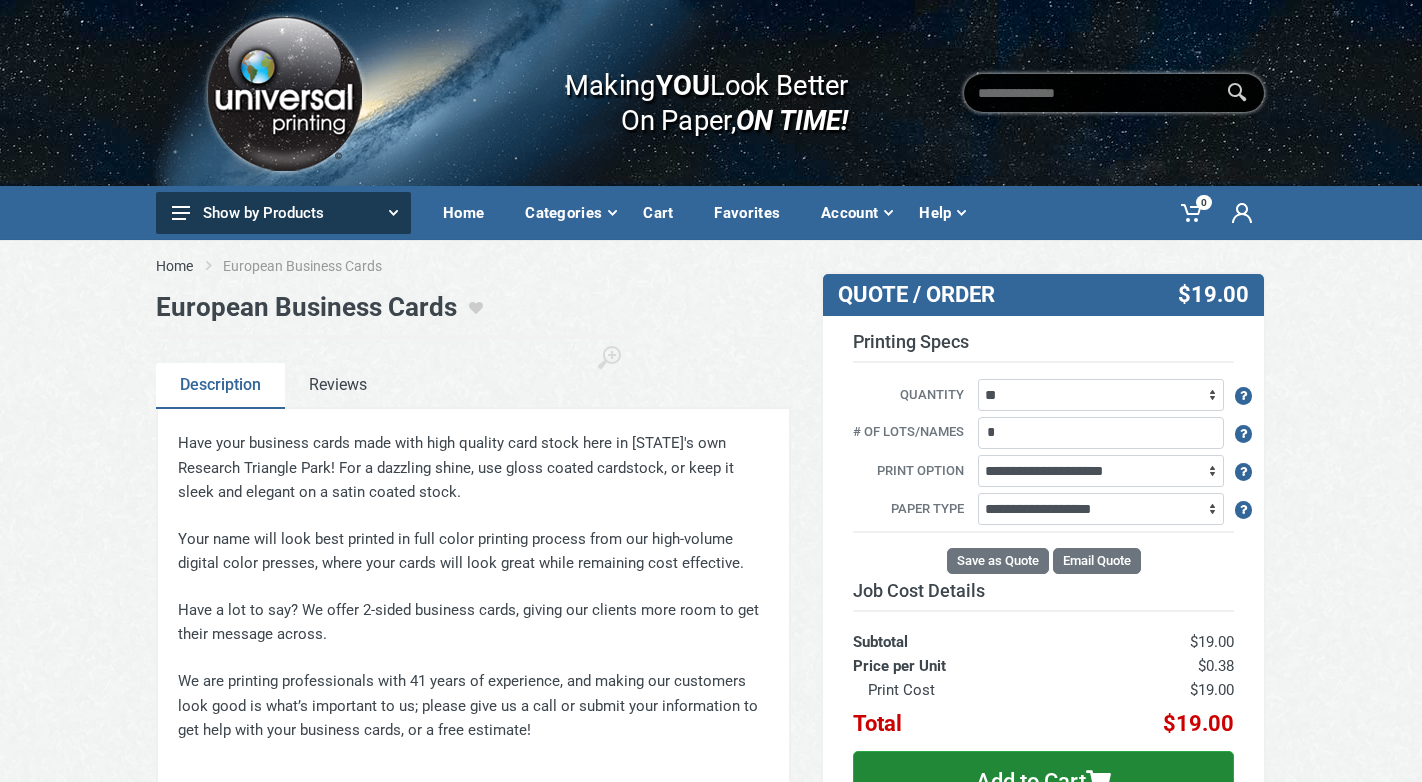scroll, scrollTop: 0, scrollLeft: 0, axis: both 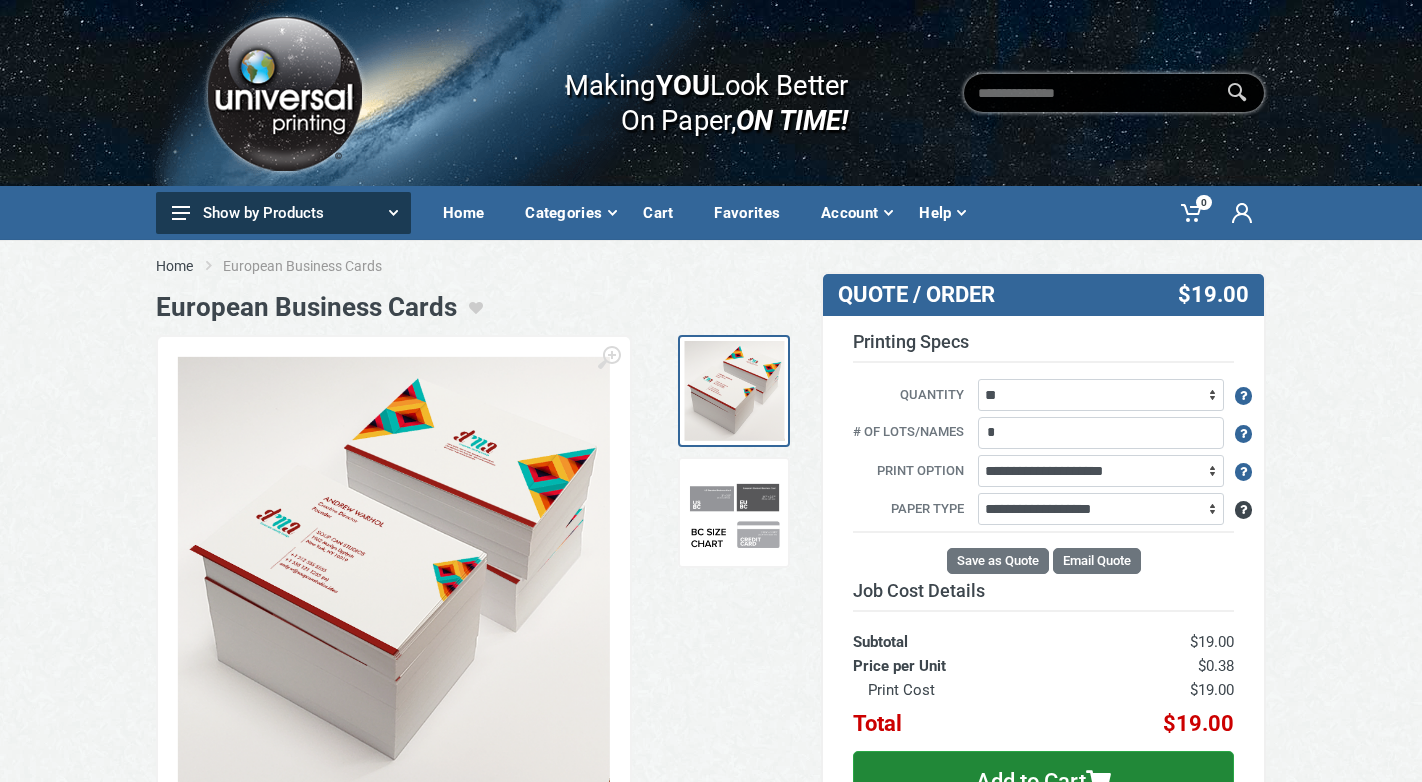 click at bounding box center (1243, 510) 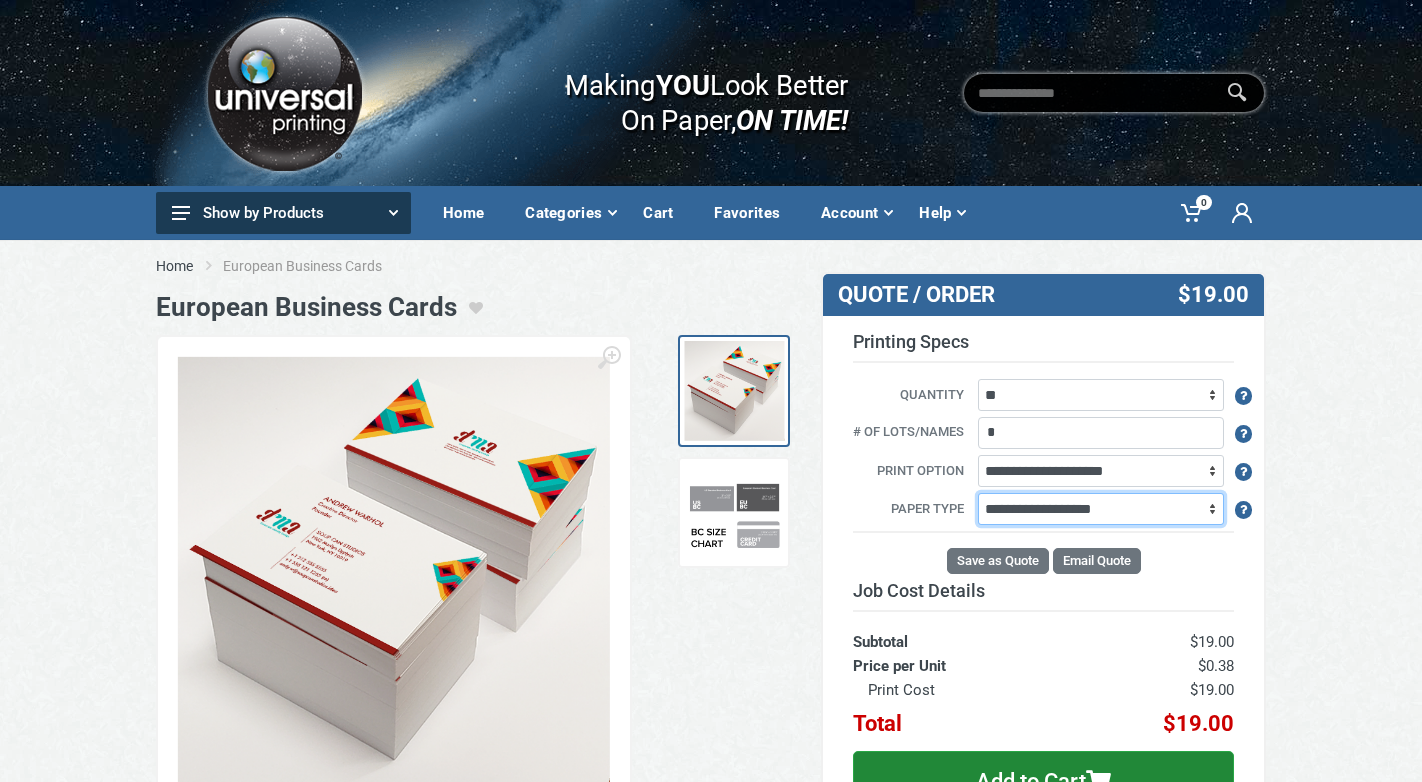 select on "**" 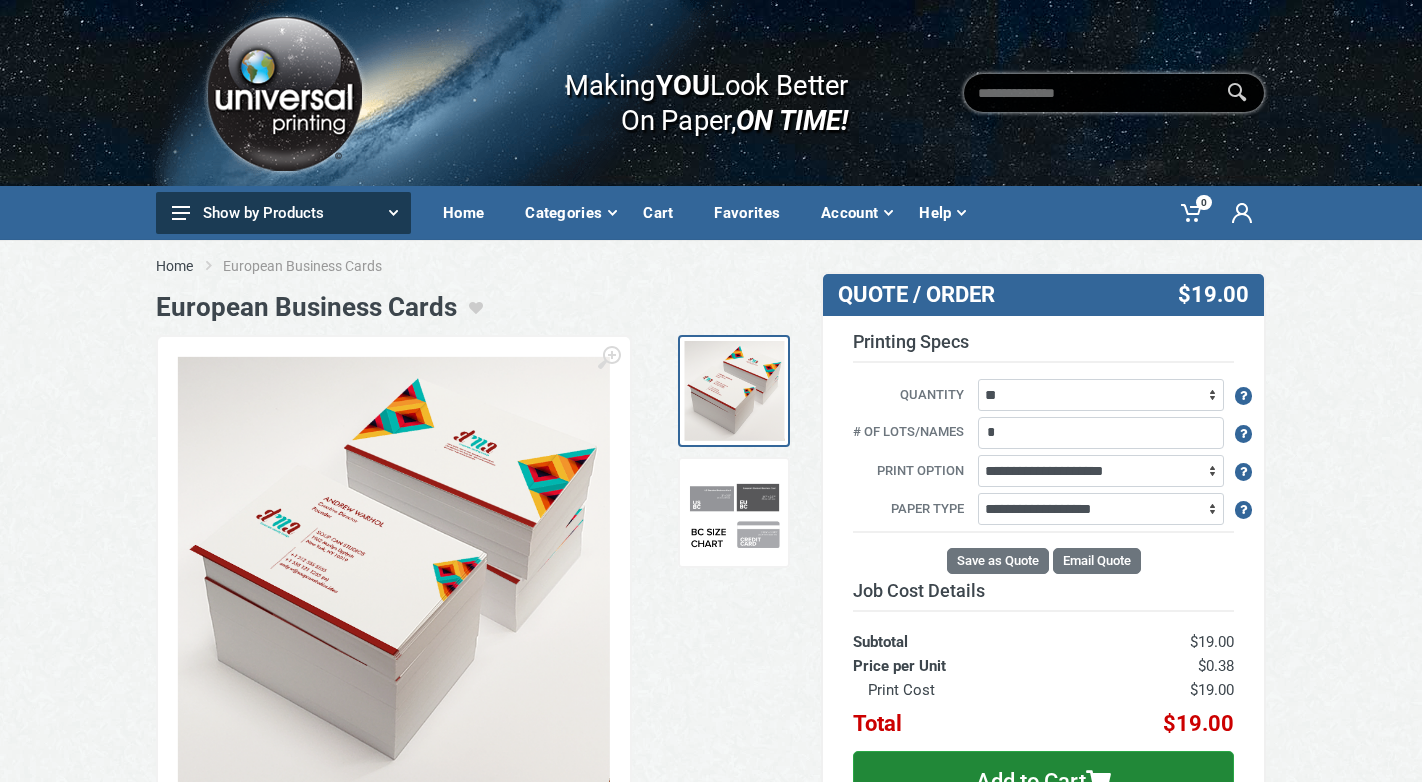 click on "Show by Products" at bounding box center (283, 213) 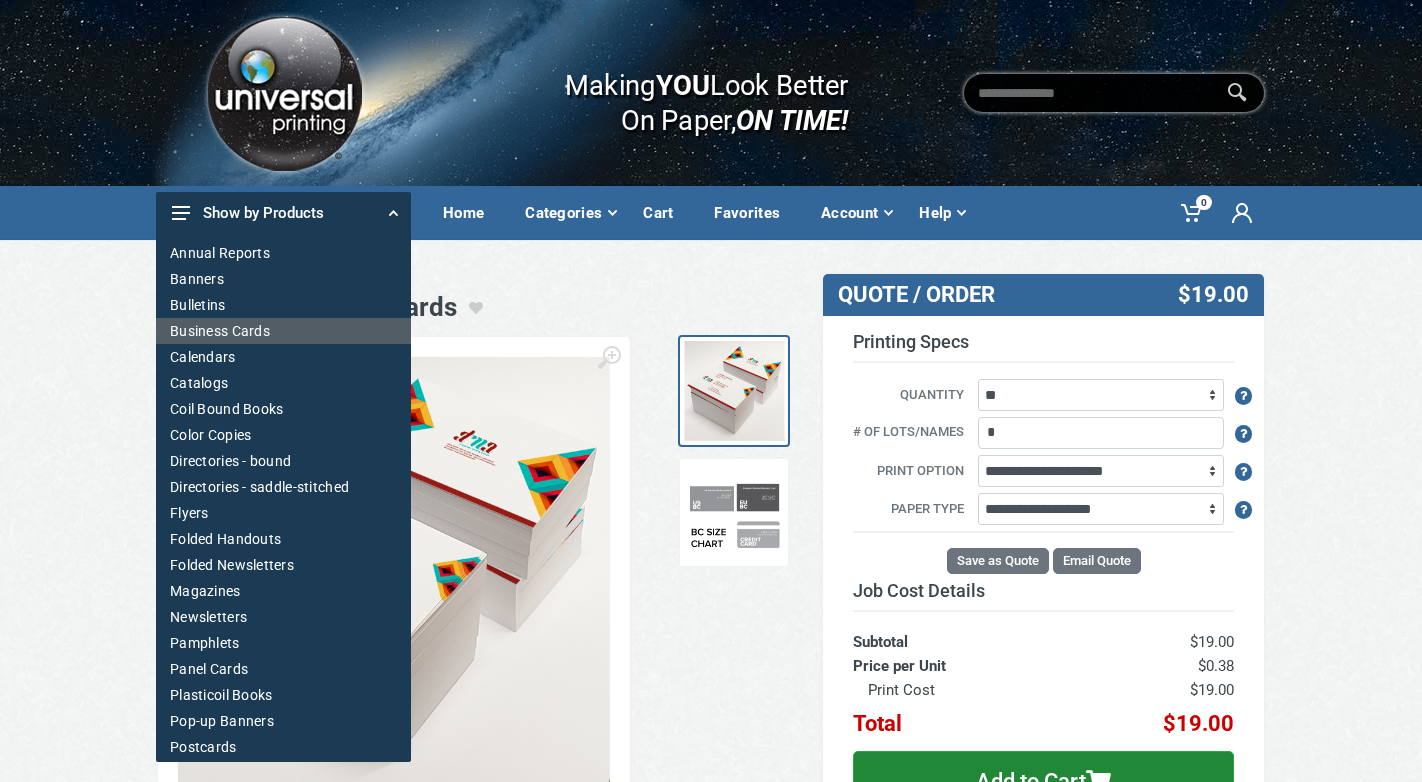 click on "Business Cards" at bounding box center (283, 331) 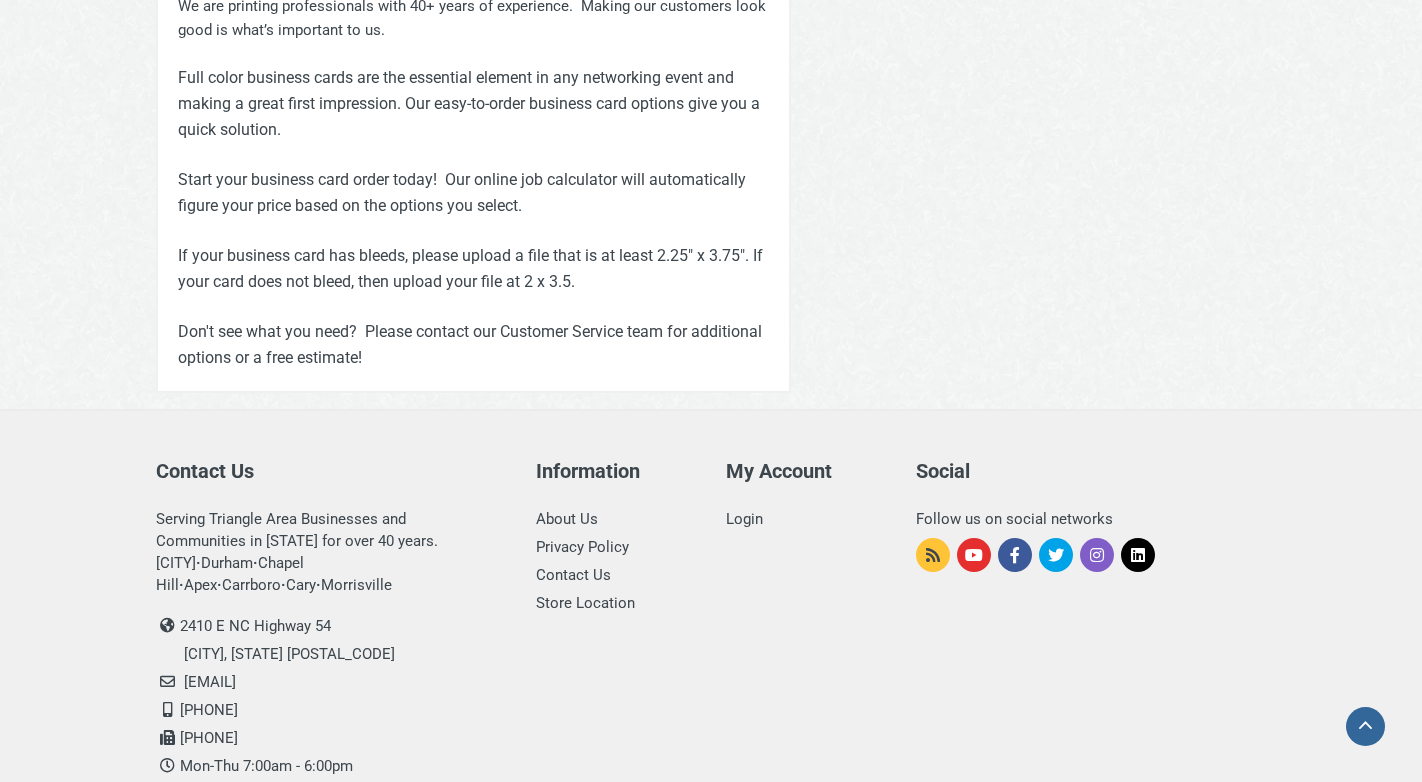 scroll, scrollTop: 1150, scrollLeft: 0, axis: vertical 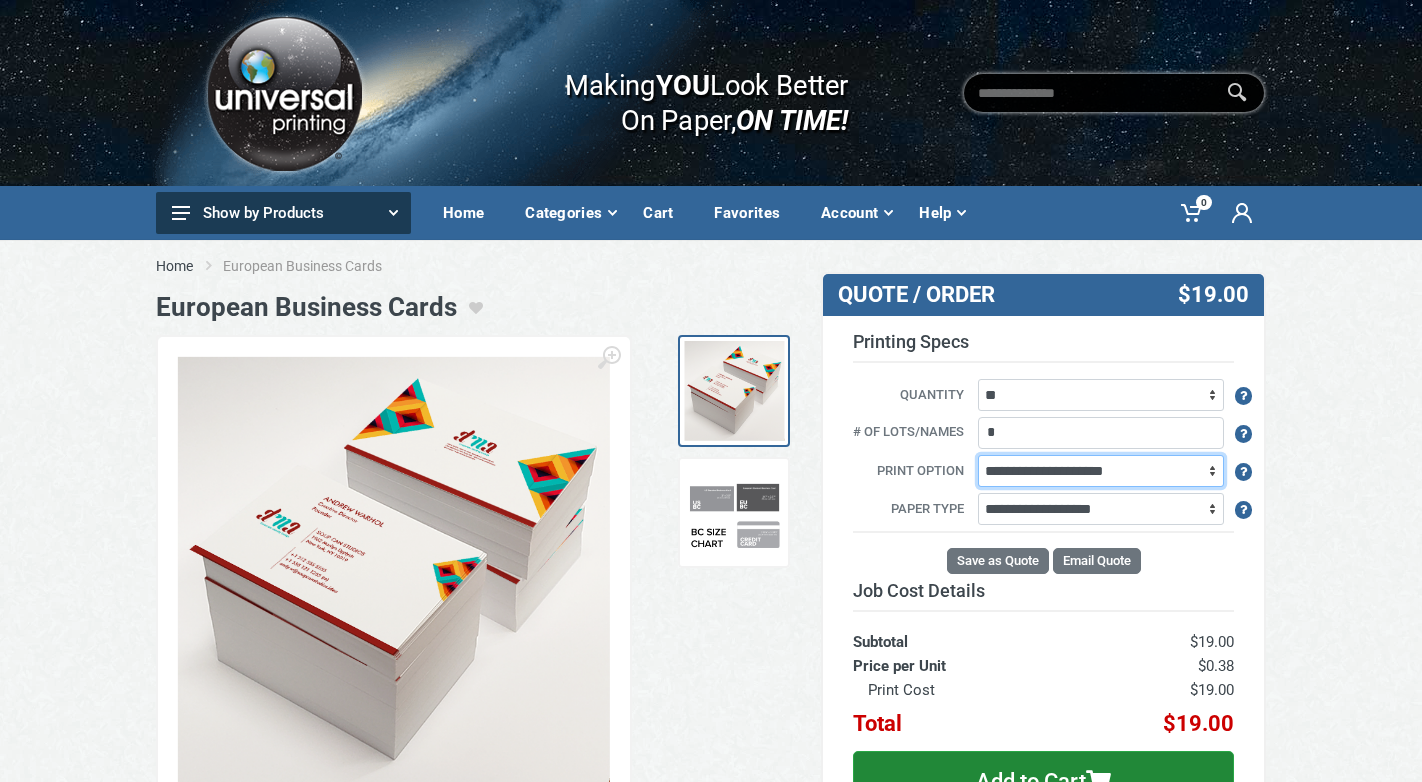 select on "**" 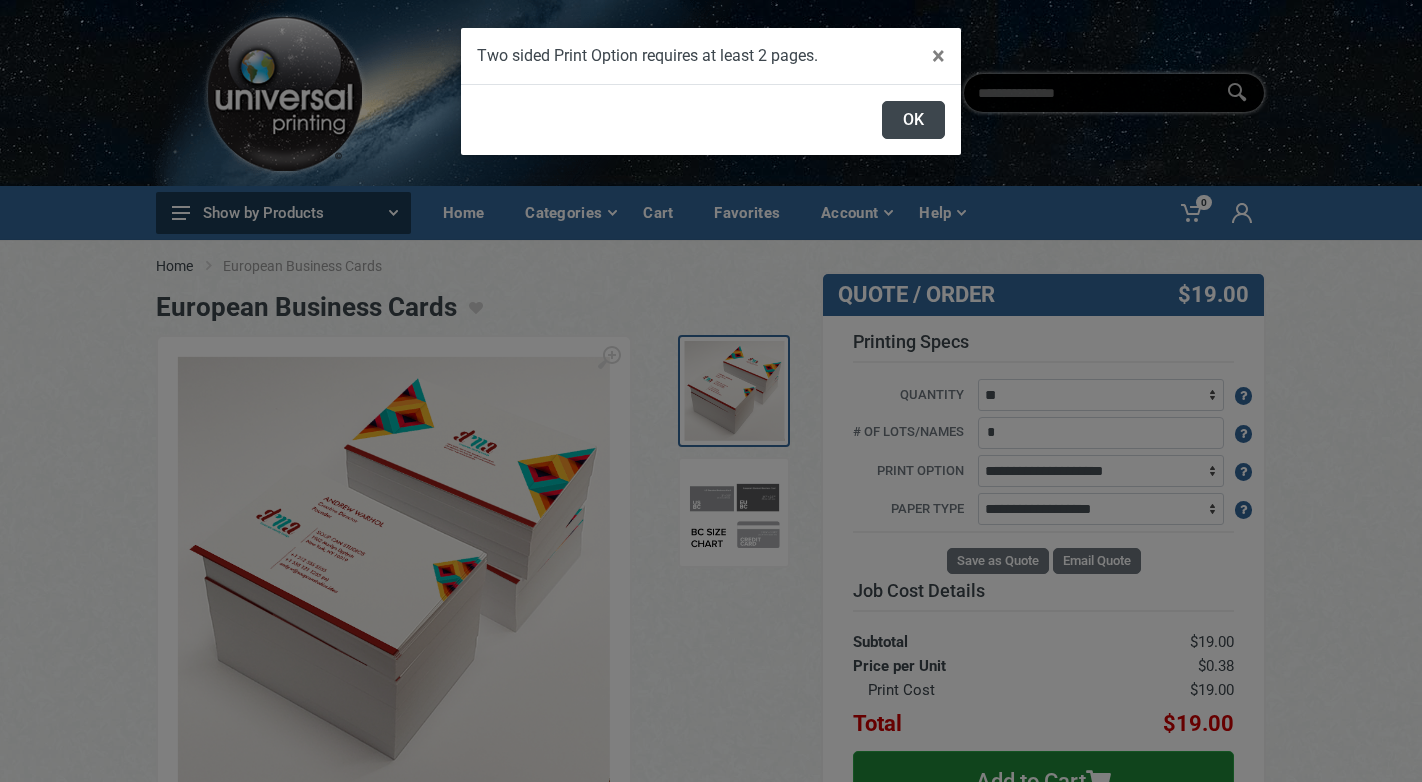 click on "OK" at bounding box center (913, 120) 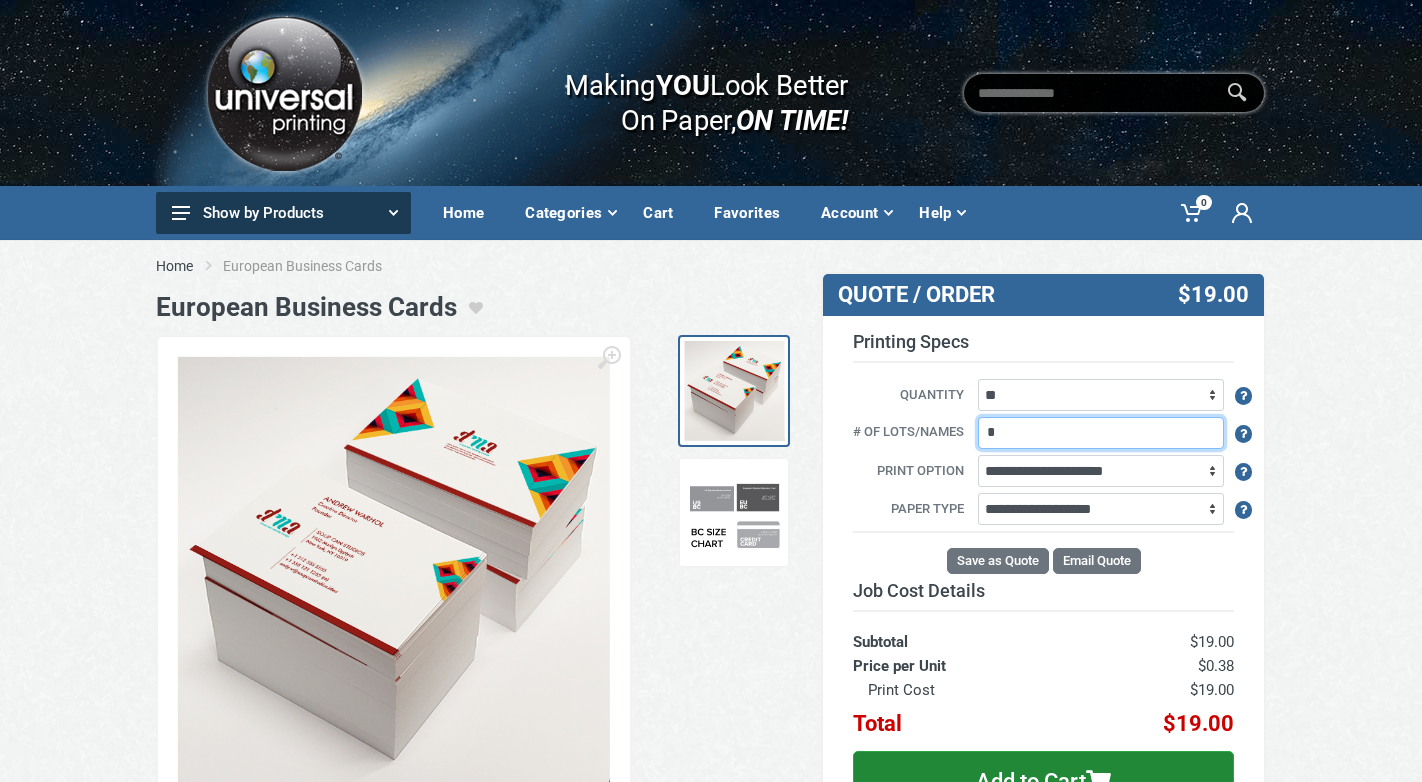 click on "*" at bounding box center [1101, 433] 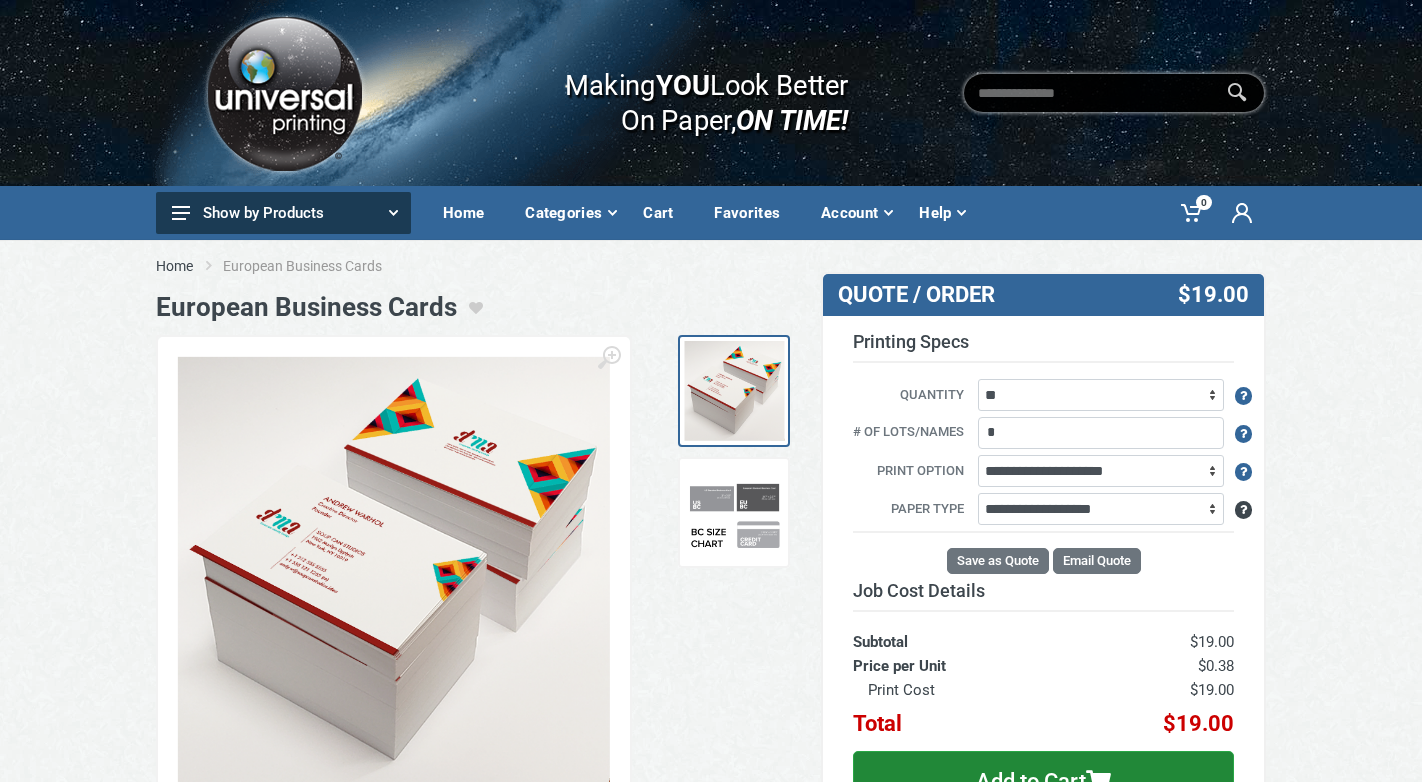 click at bounding box center (1243, 510) 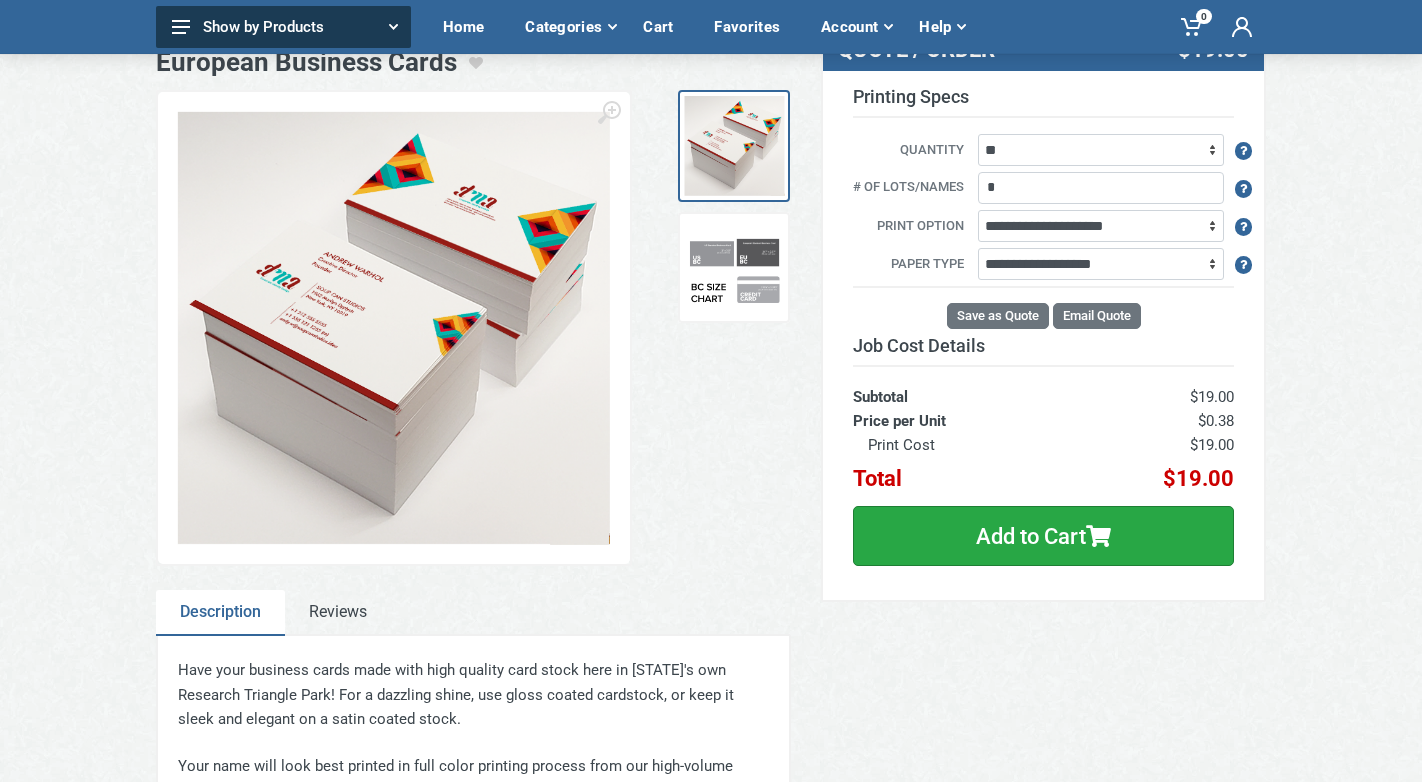 scroll, scrollTop: 240, scrollLeft: 0, axis: vertical 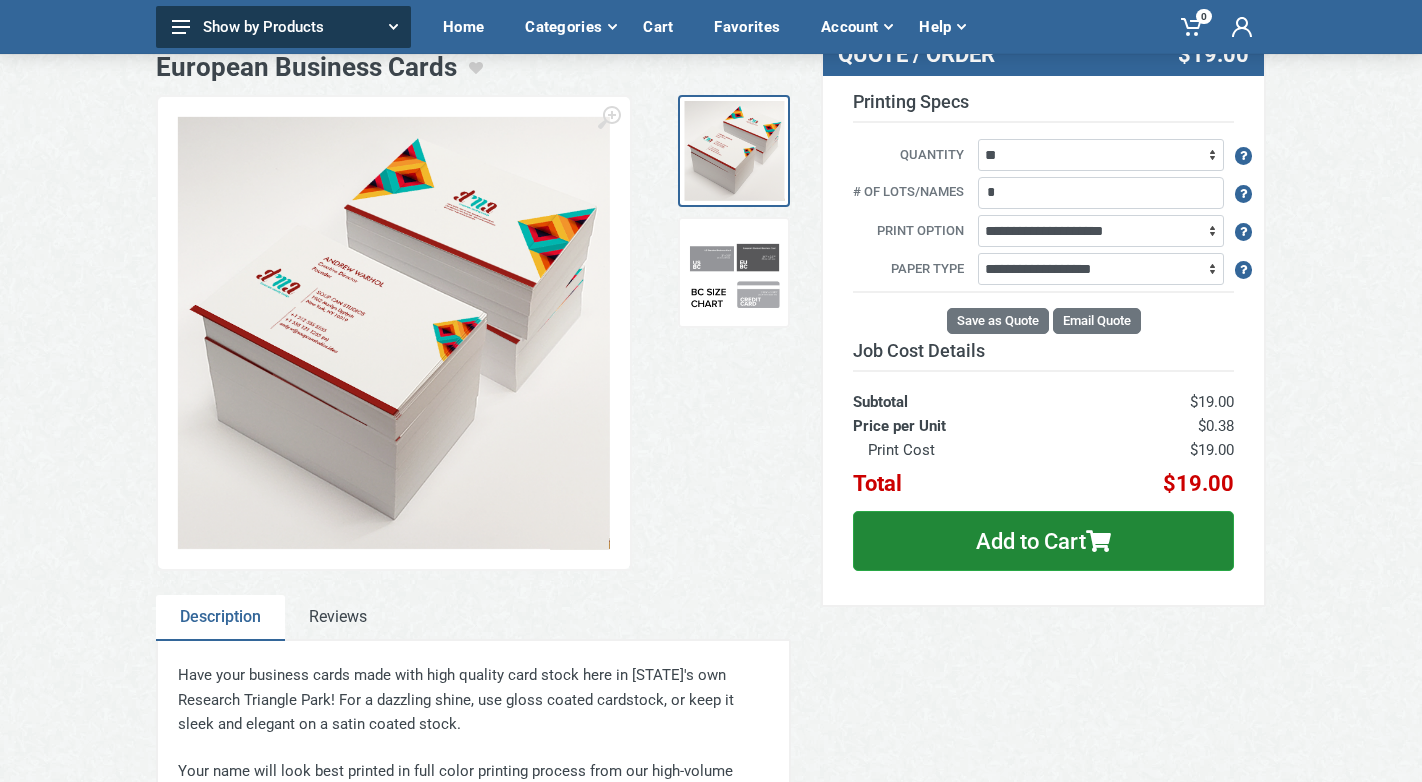 click at bounding box center [735, 273] 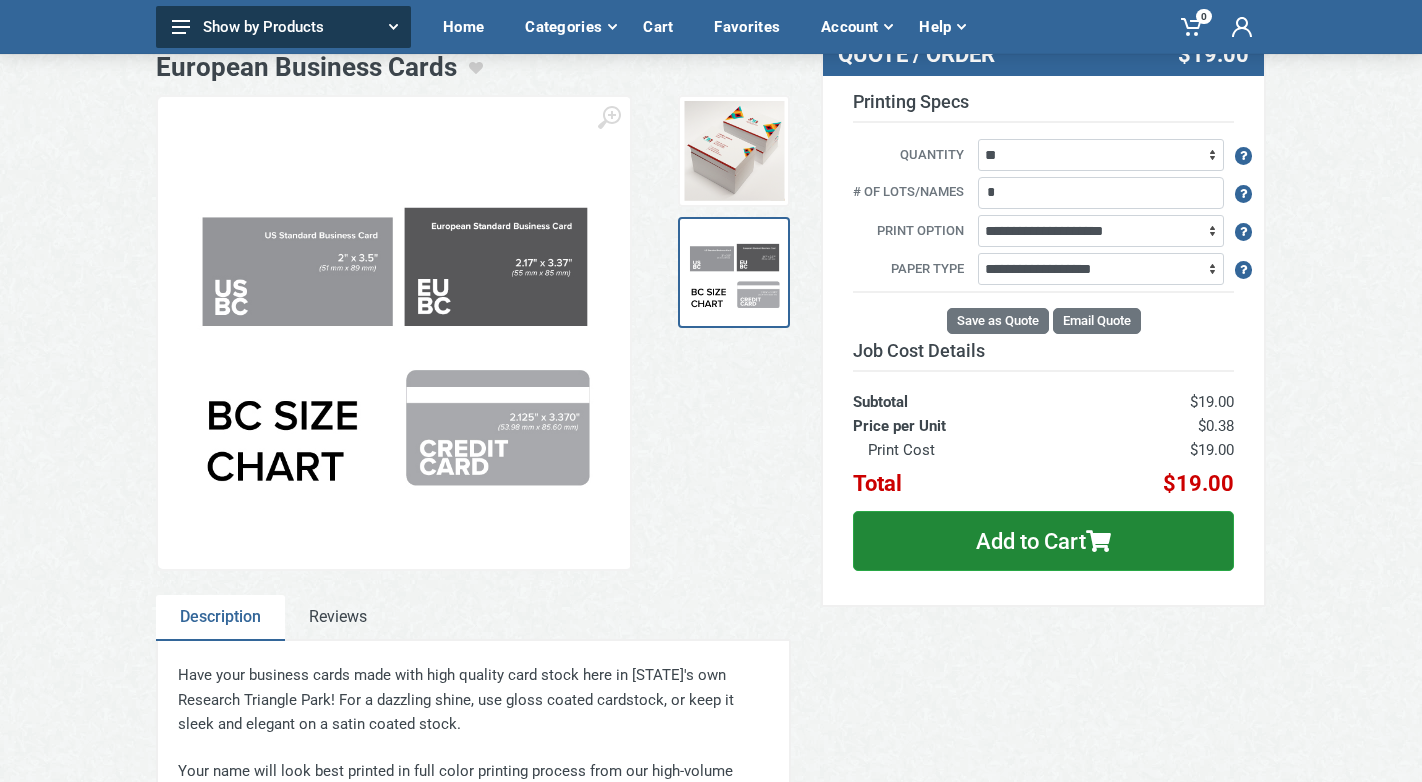 click at bounding box center [394, 333] 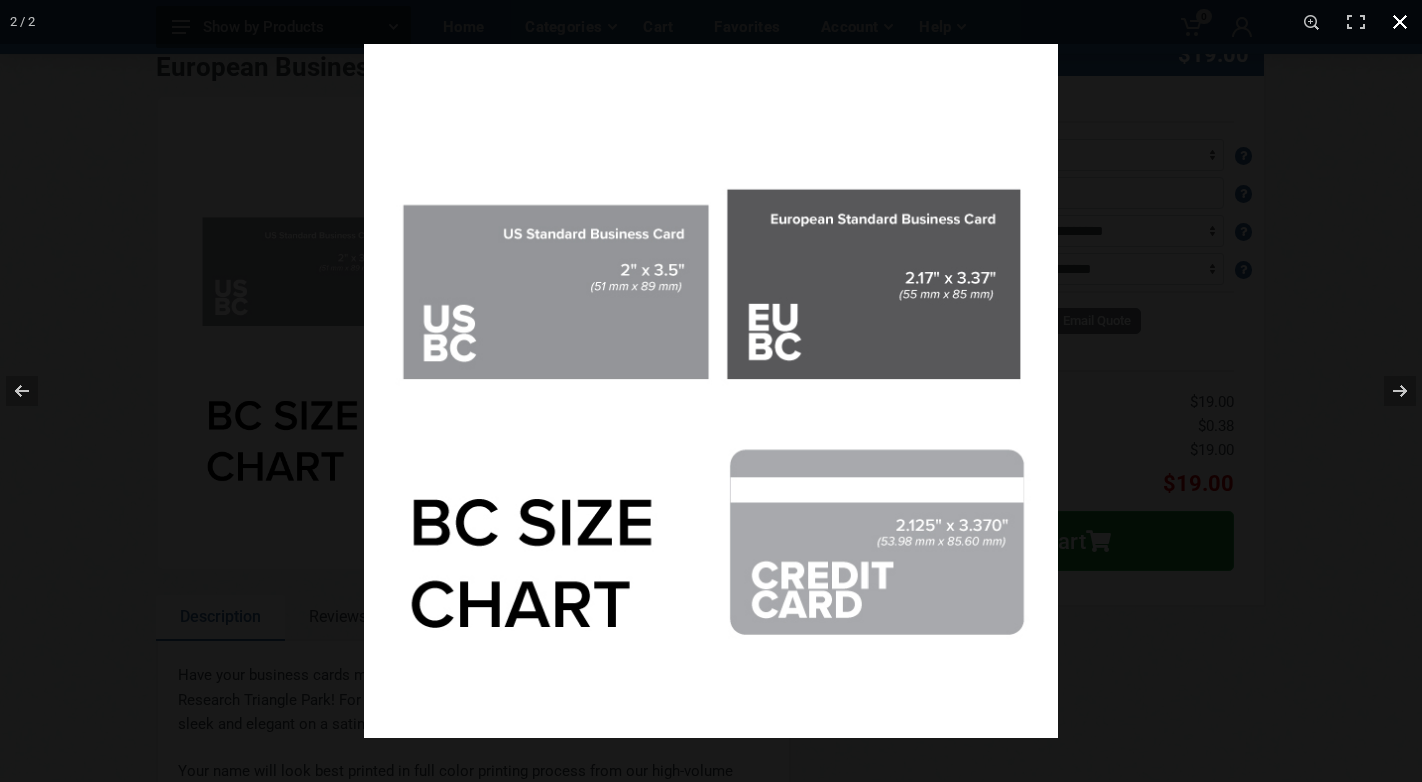 click at bounding box center [1400, 22] 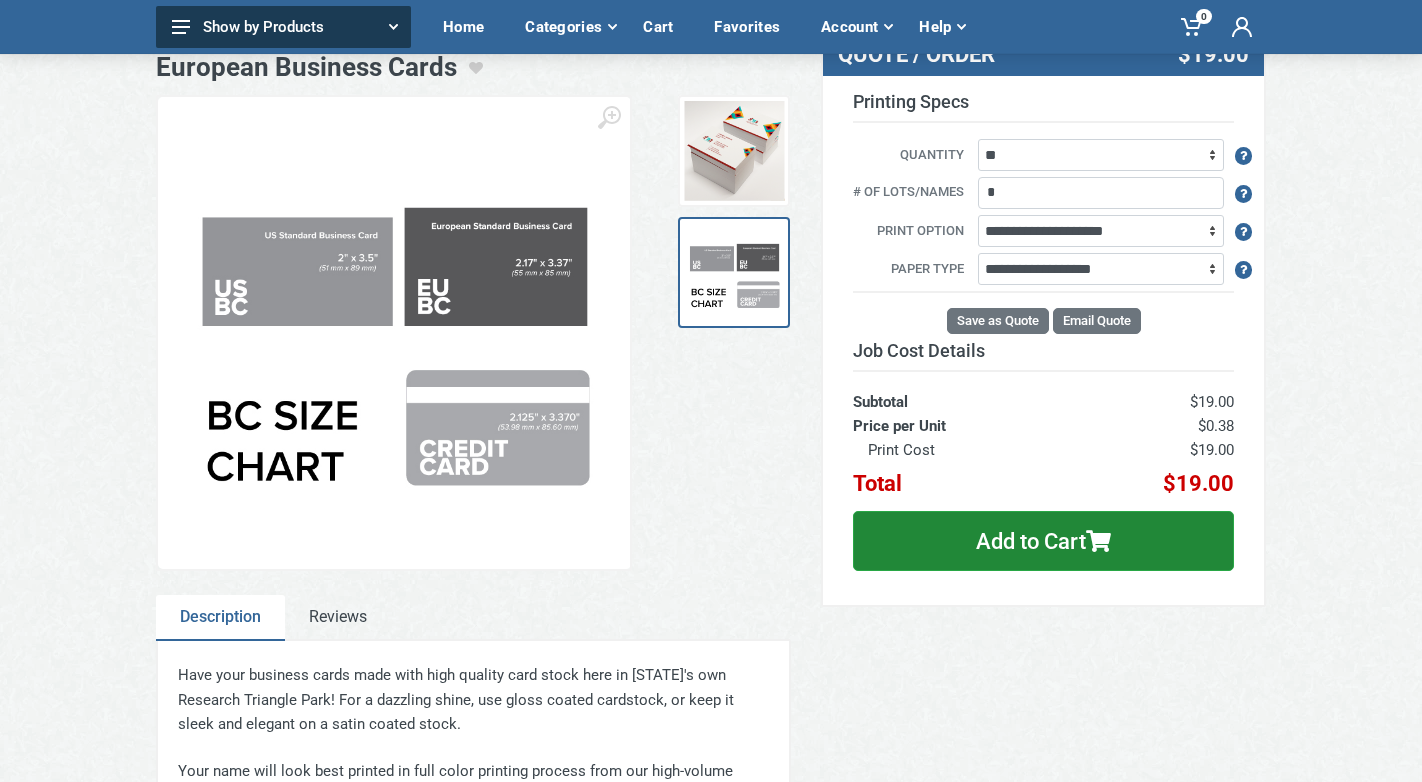 click at bounding box center [394, 333] 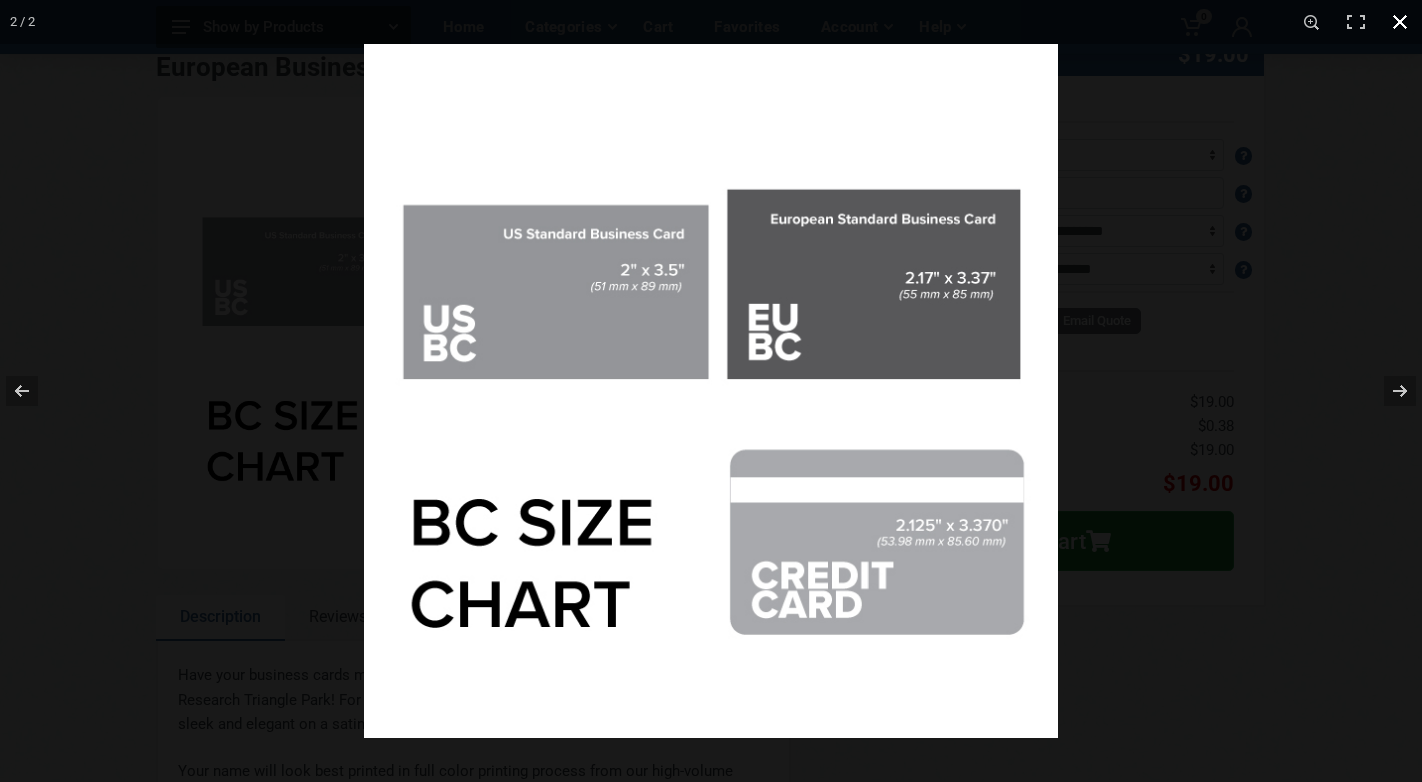 click at bounding box center (1400, 22) 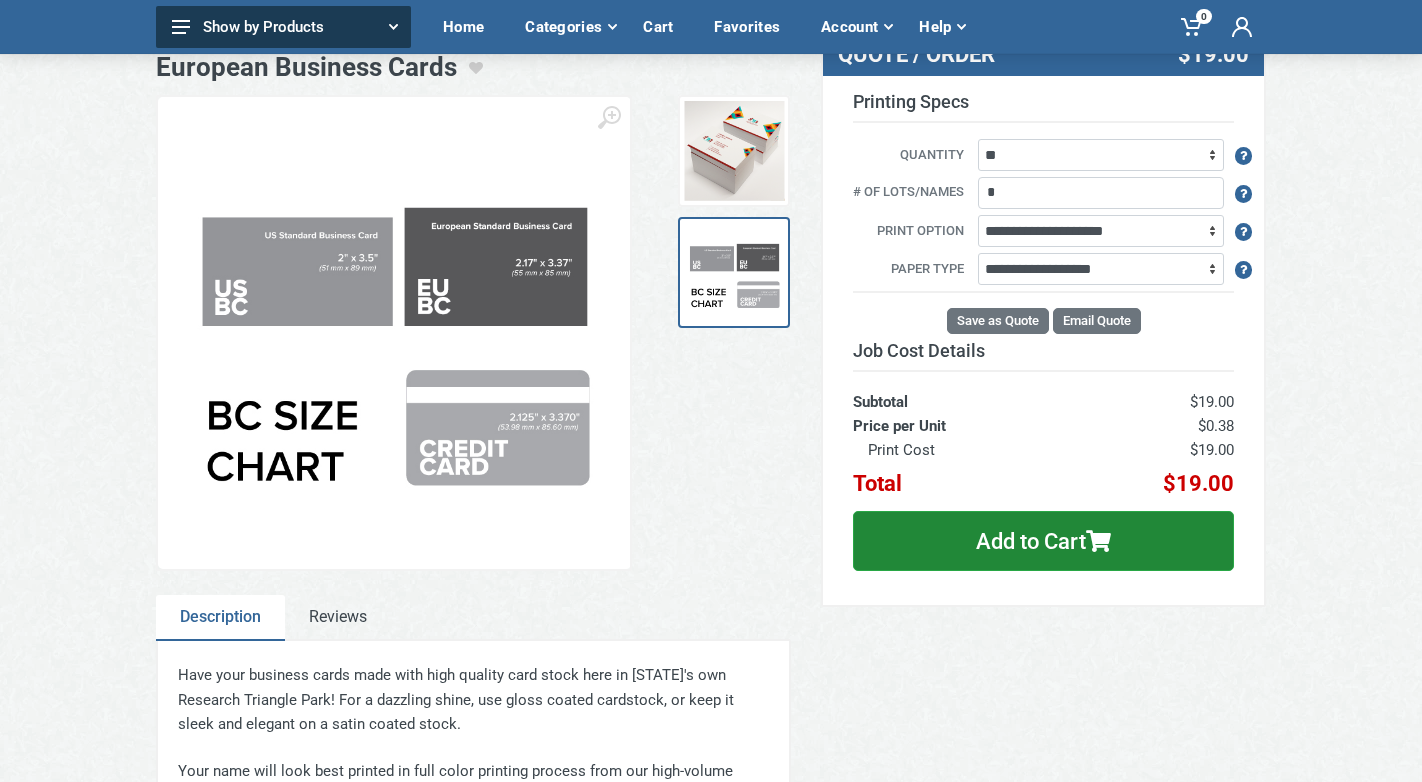 click 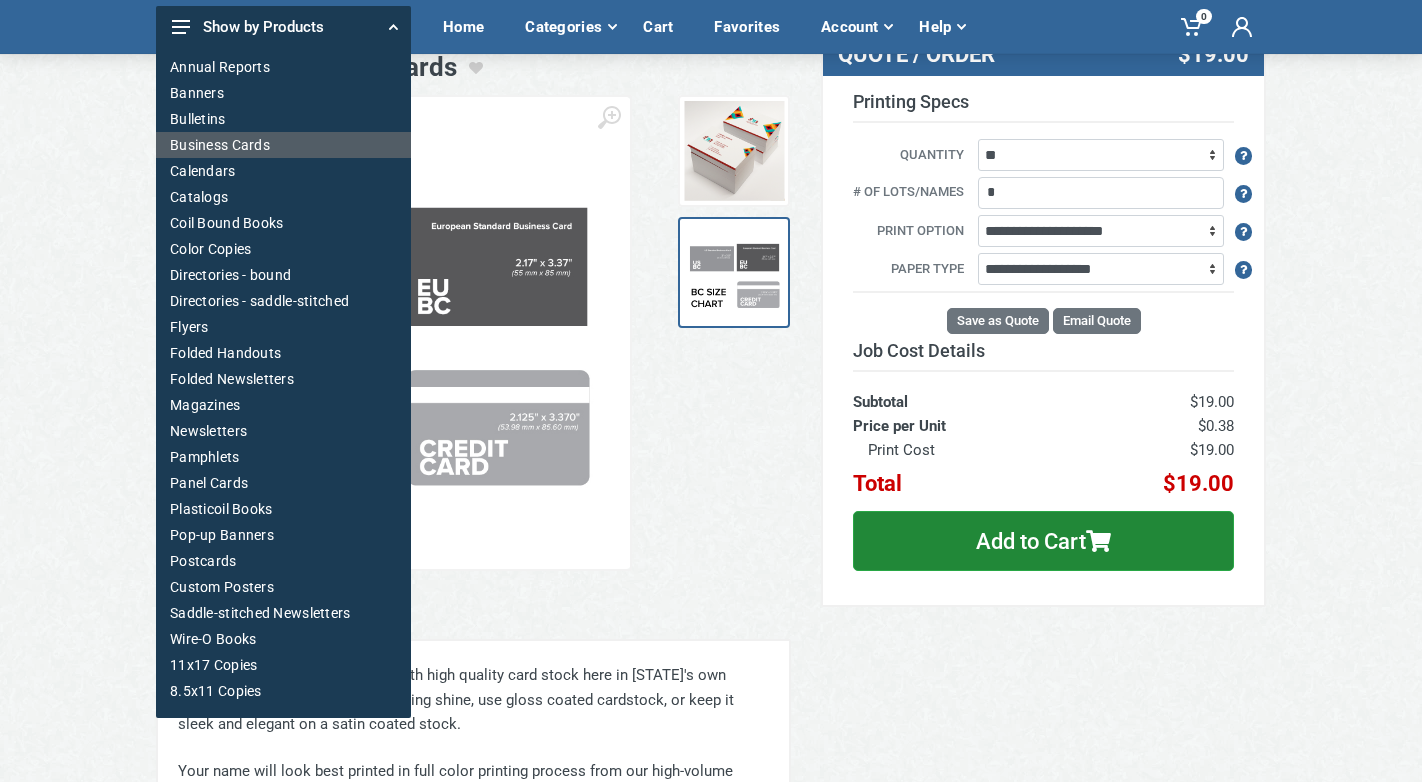 click on "Business Cards" at bounding box center (283, 145) 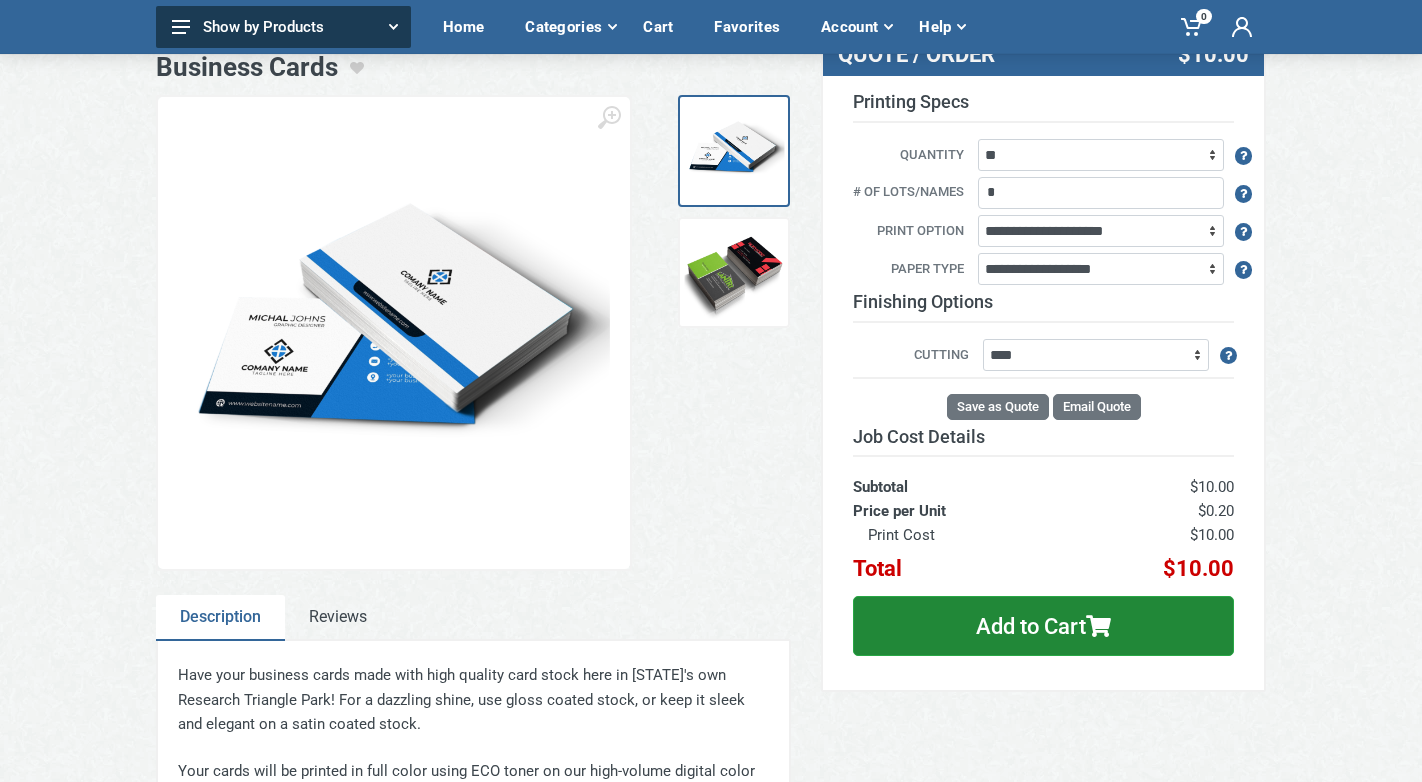 scroll, scrollTop: 233, scrollLeft: 0, axis: vertical 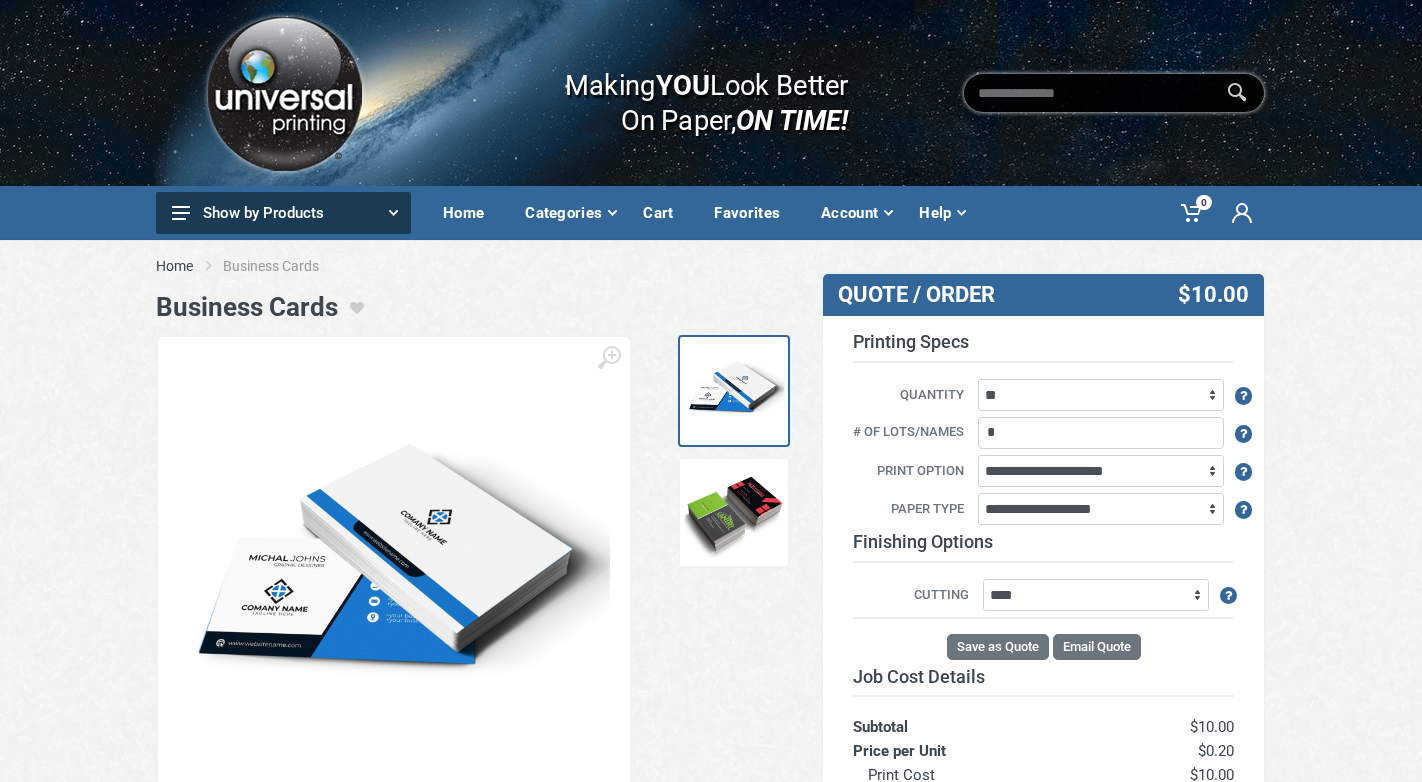 click on "Show by Products" at bounding box center (283, 213) 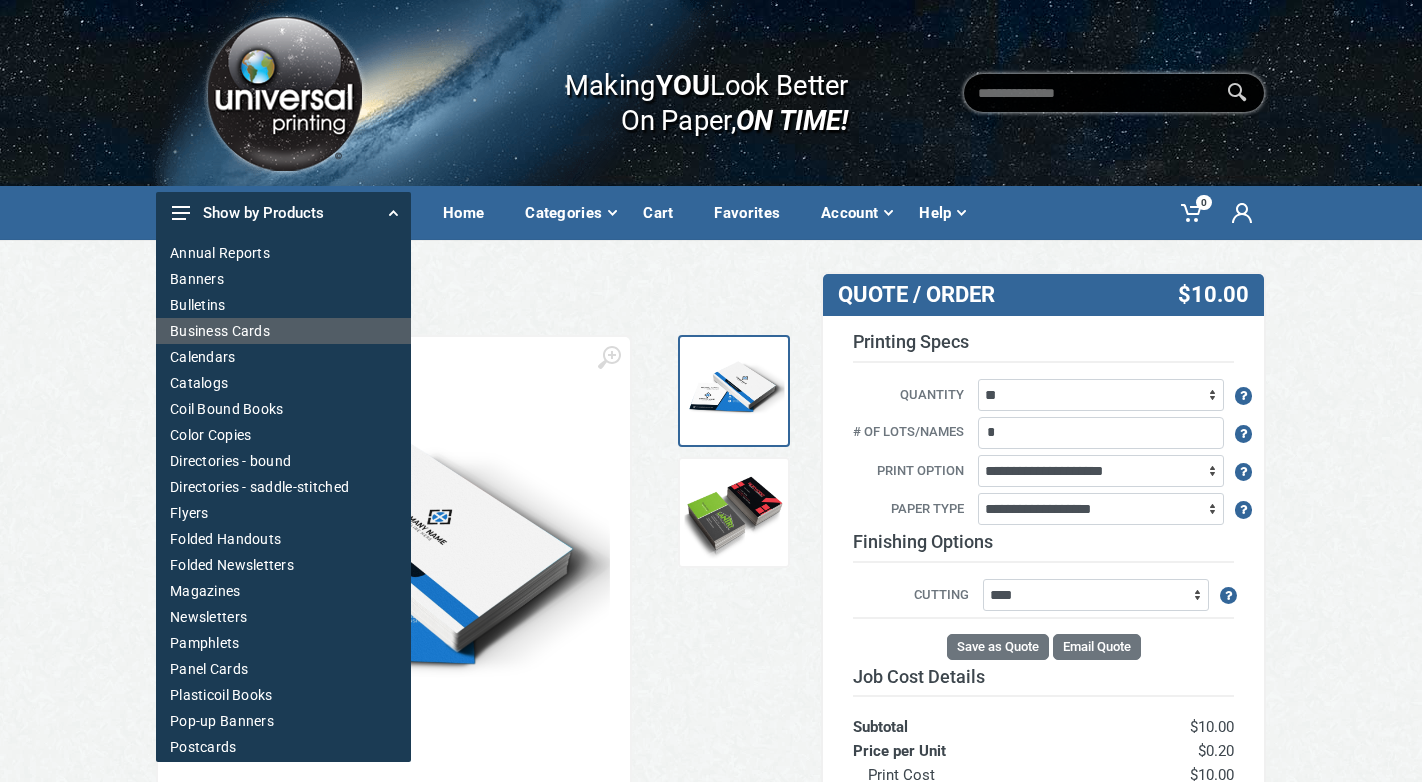 click on "Business Cards" at bounding box center [283, 331] 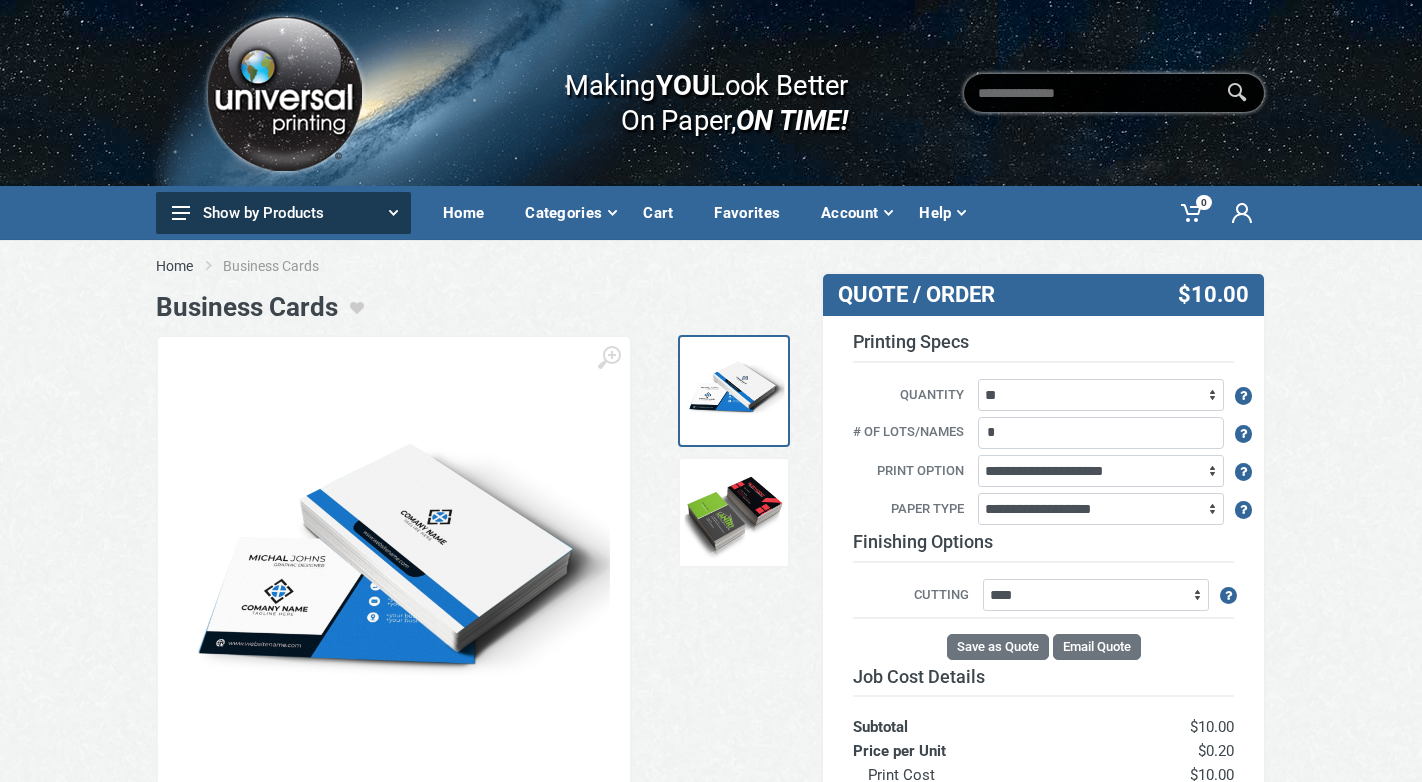 scroll, scrollTop: 0, scrollLeft: 0, axis: both 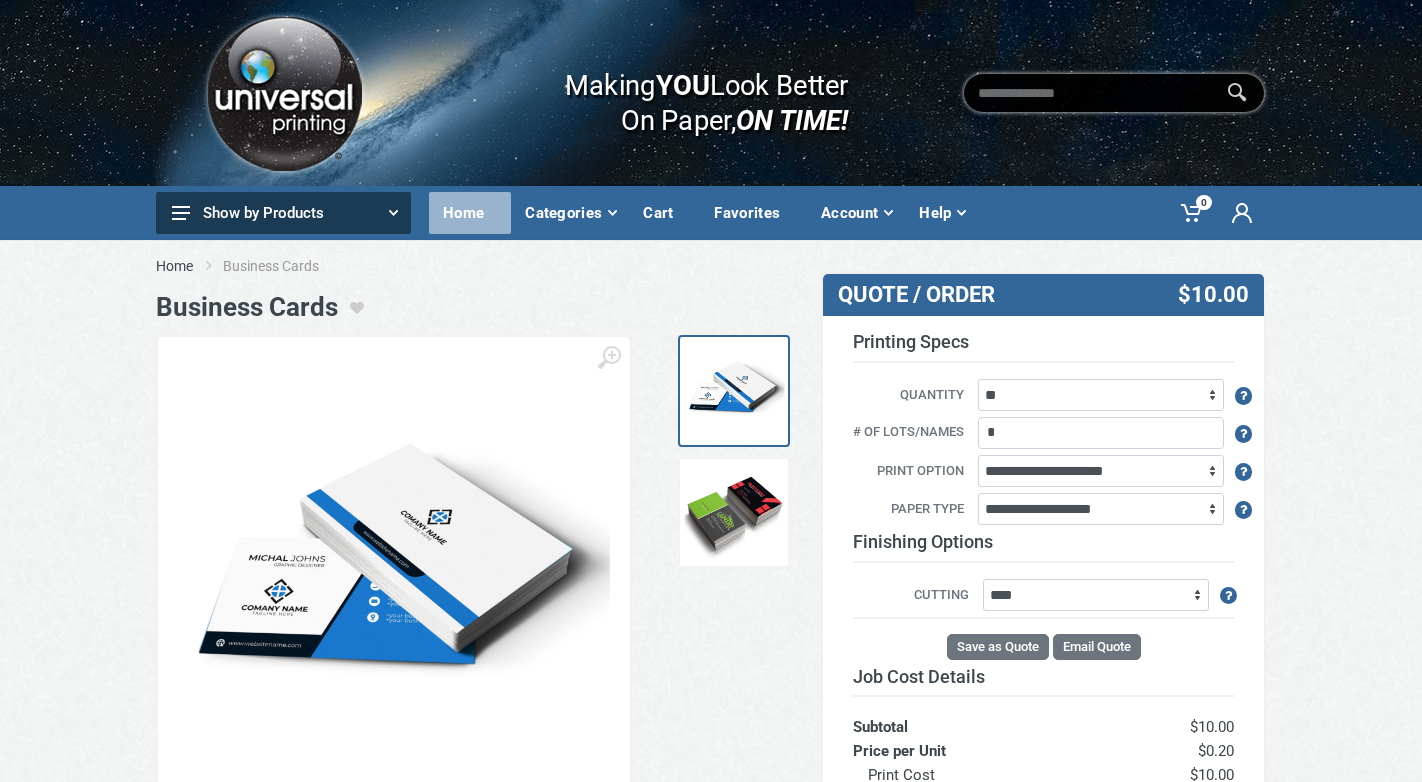 click on "Home" at bounding box center (470, 213) 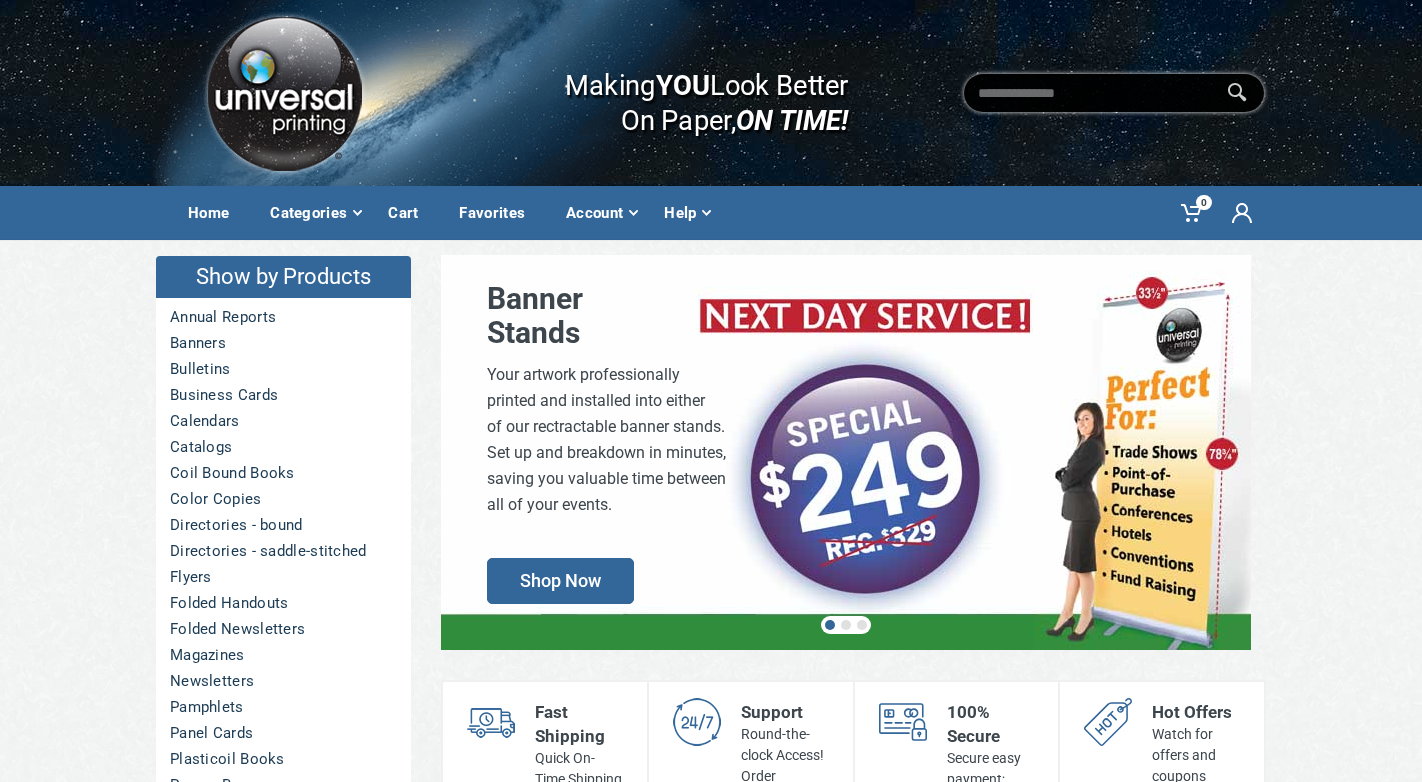 scroll, scrollTop: 0, scrollLeft: 0, axis: both 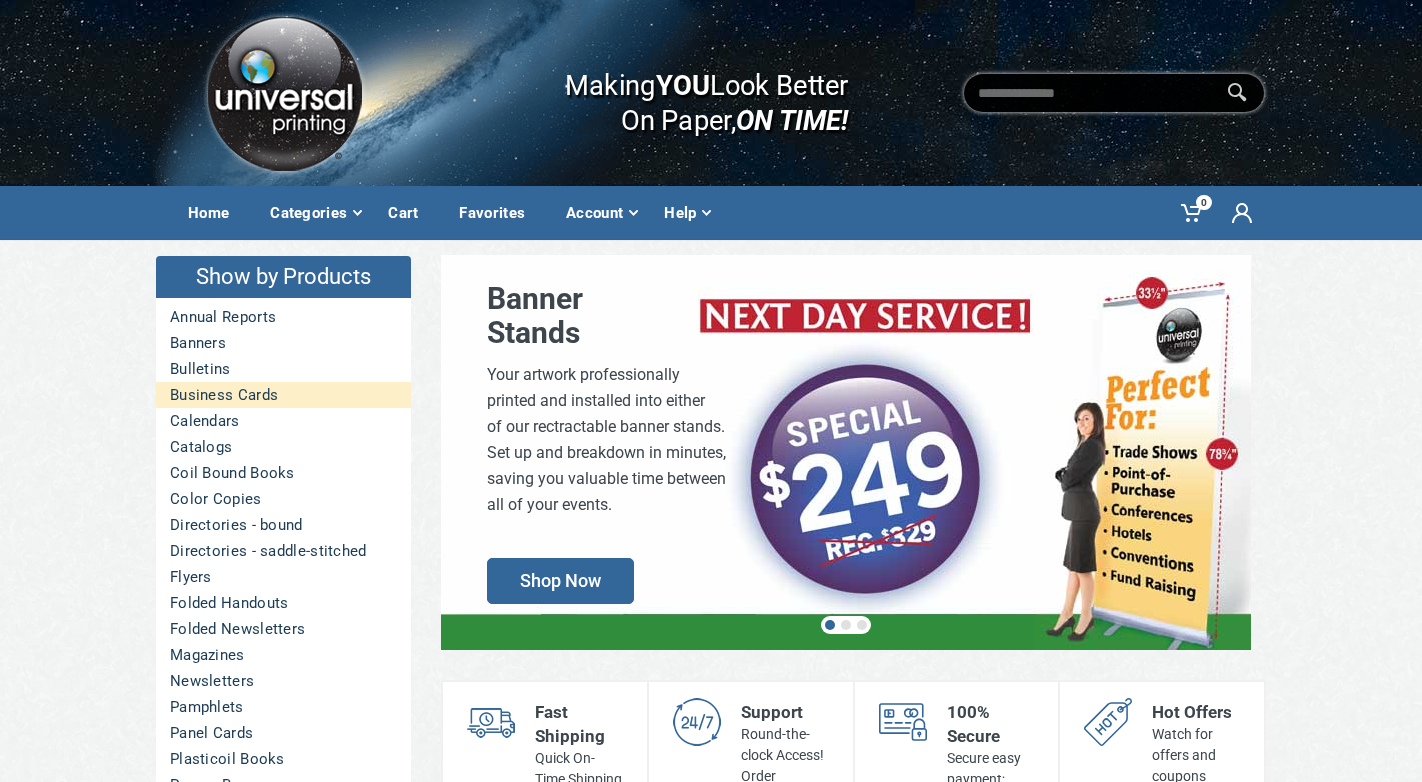 click on "Business Cards" at bounding box center (283, 395) 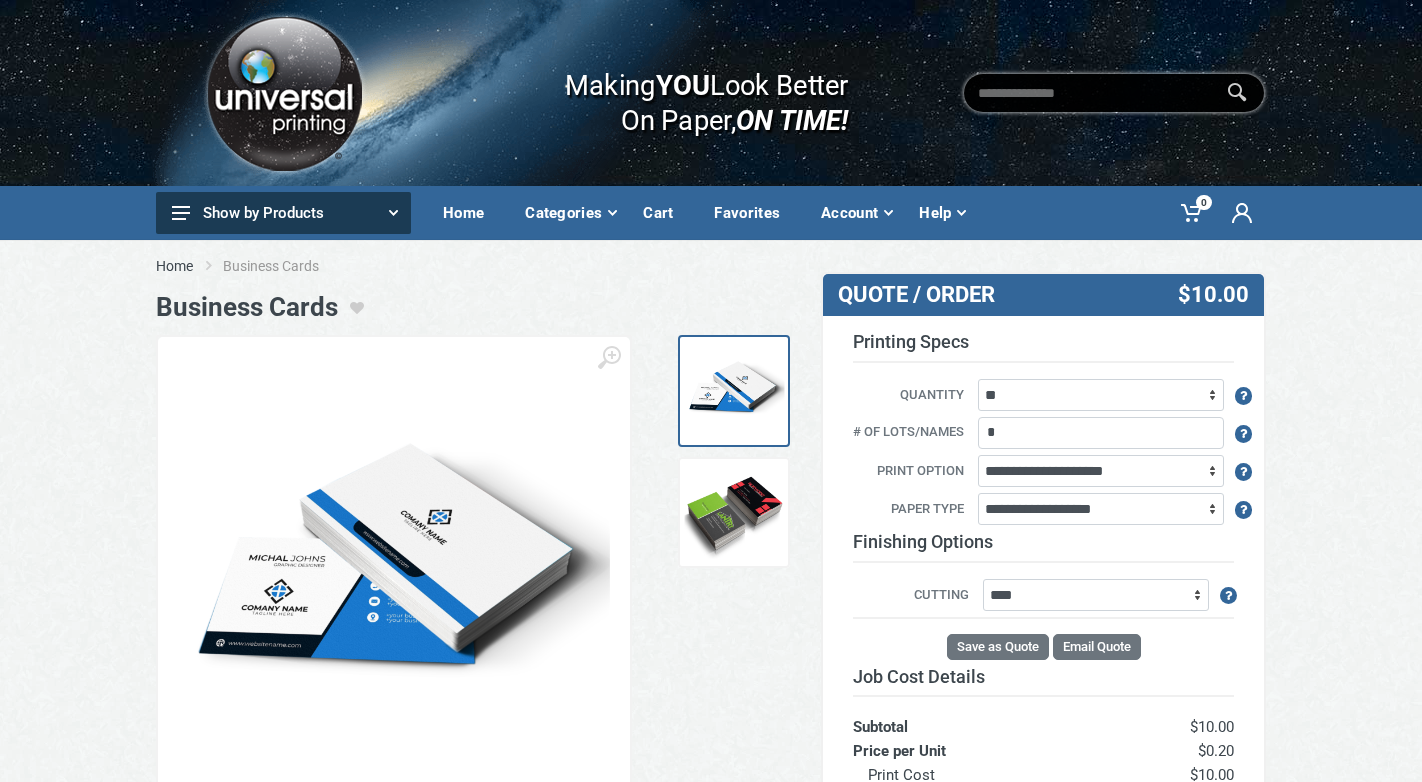 scroll, scrollTop: 0, scrollLeft: 0, axis: both 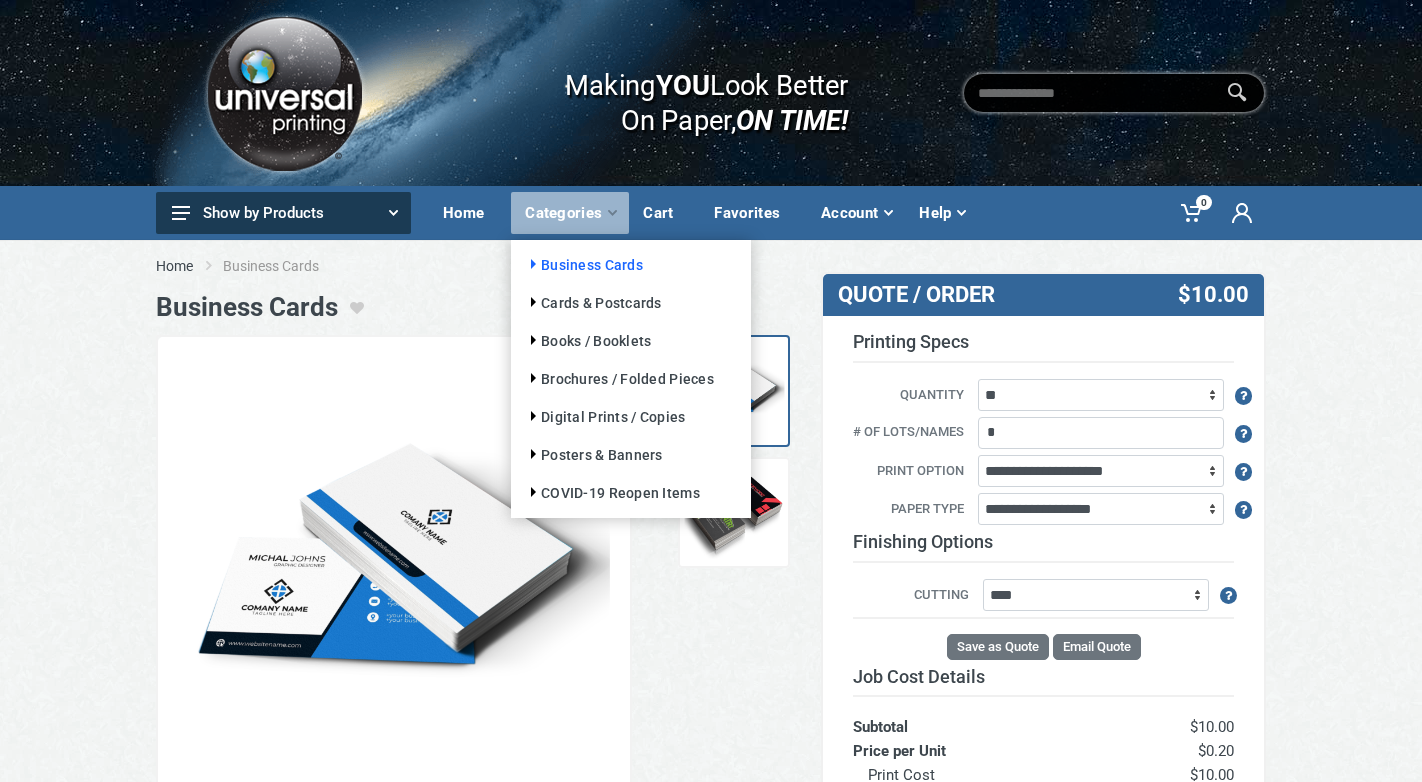 click on "Business Cards" at bounding box center (582, 265) 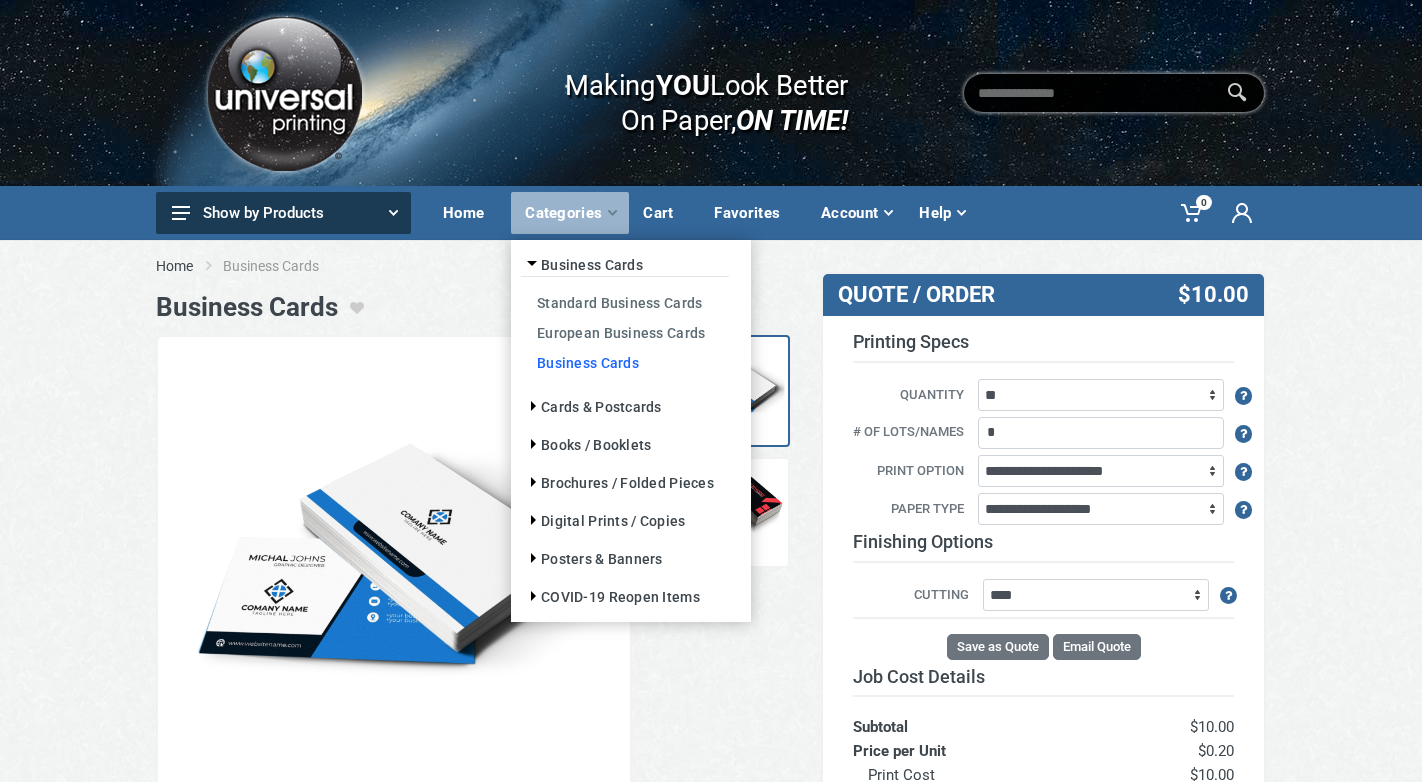 click on "Business Cards" at bounding box center (625, 362) 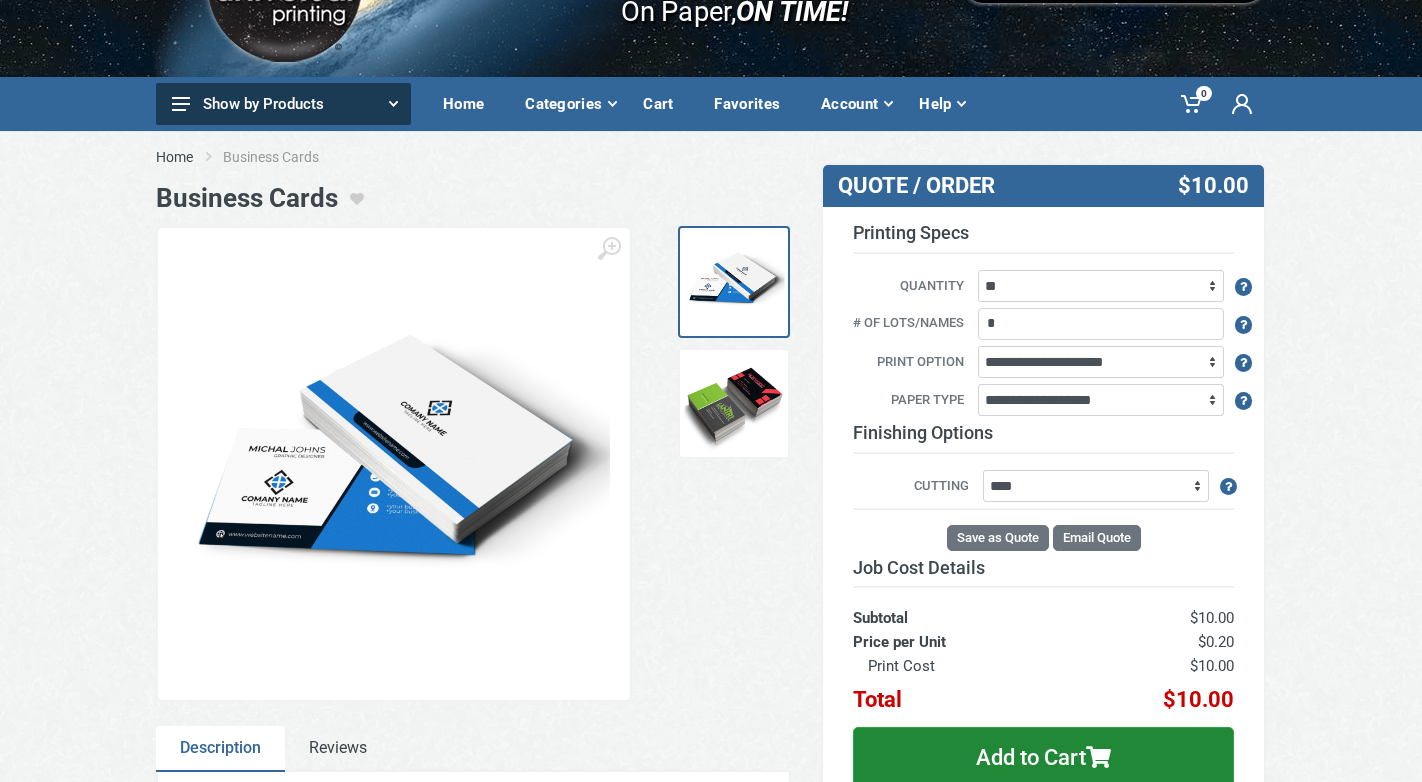 scroll, scrollTop: 66, scrollLeft: 0, axis: vertical 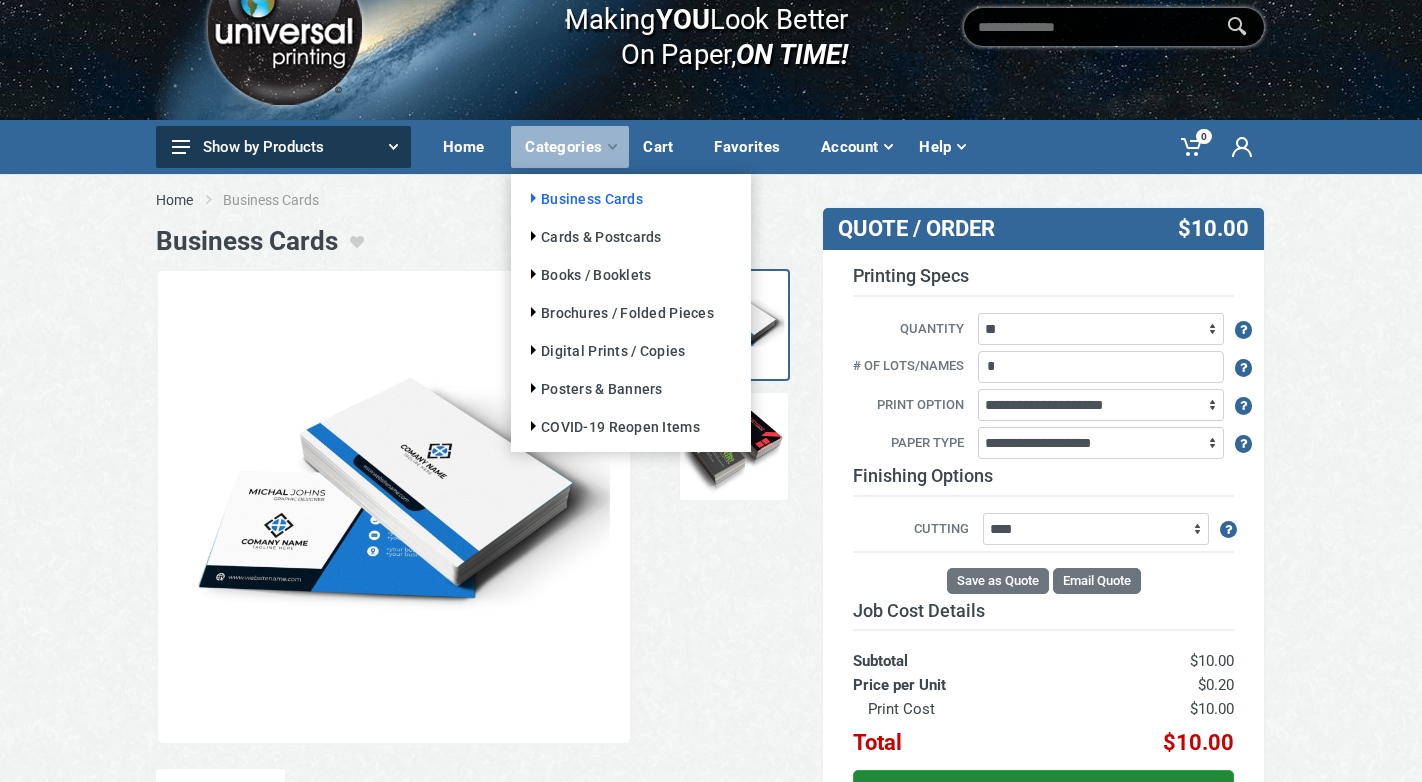 click on "Business Cards" at bounding box center (582, 199) 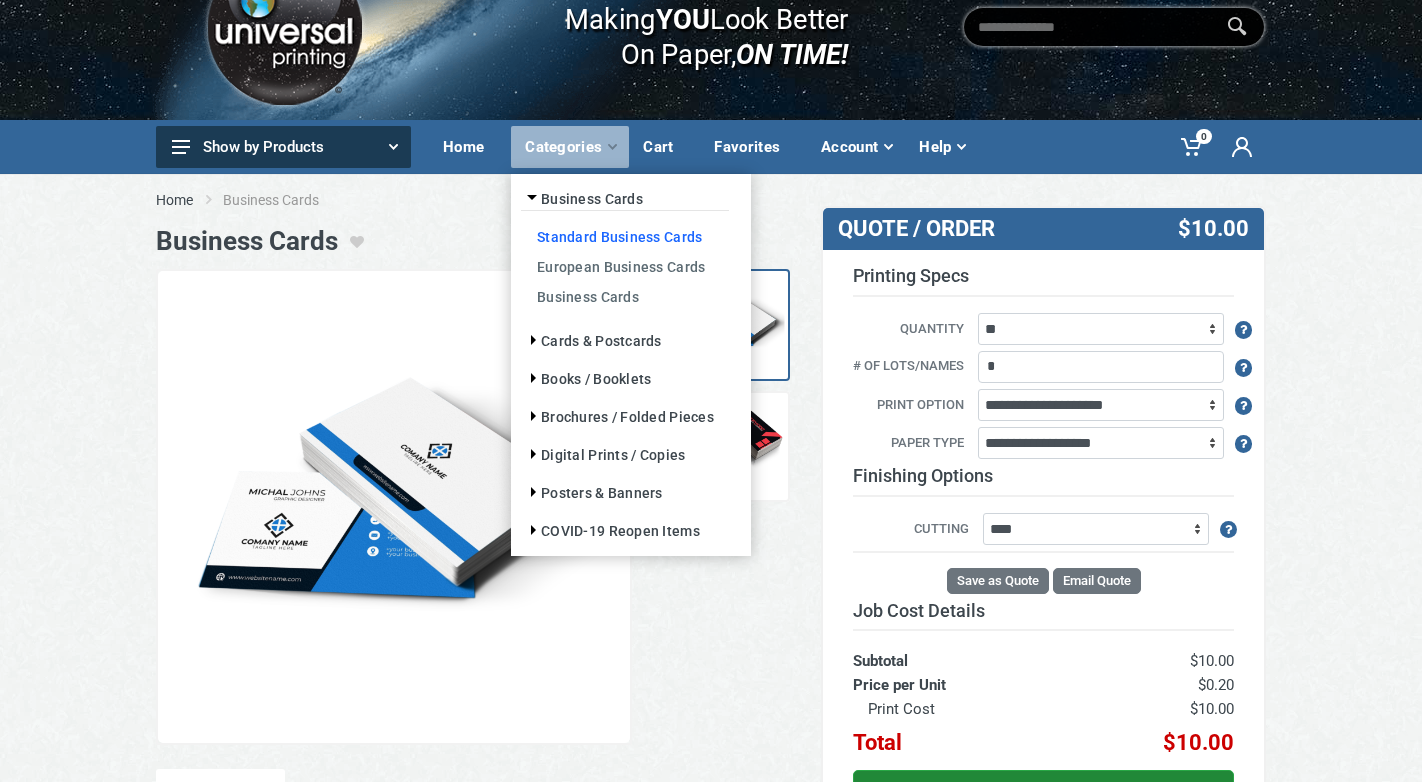 click on "Standard Business Cards" at bounding box center (625, 236) 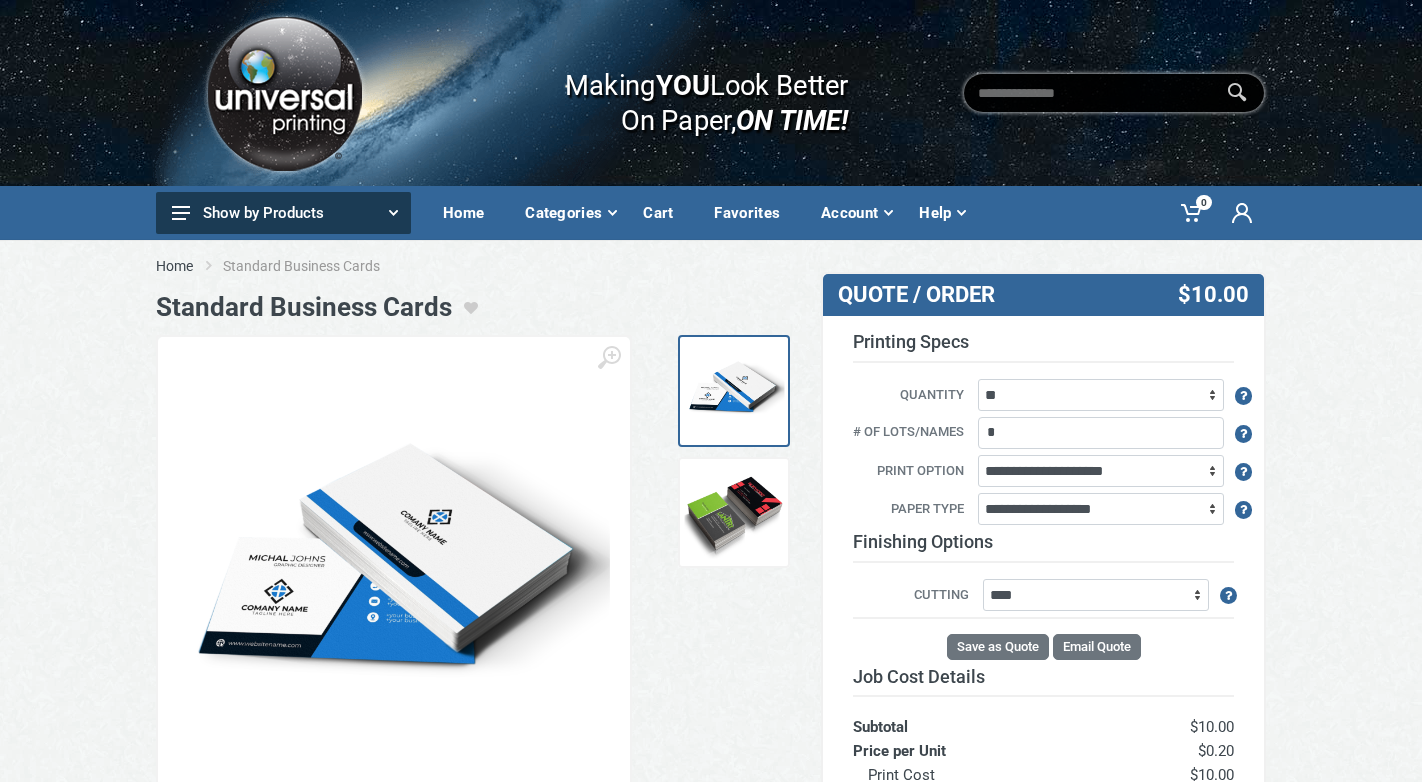 scroll, scrollTop: 0, scrollLeft: 0, axis: both 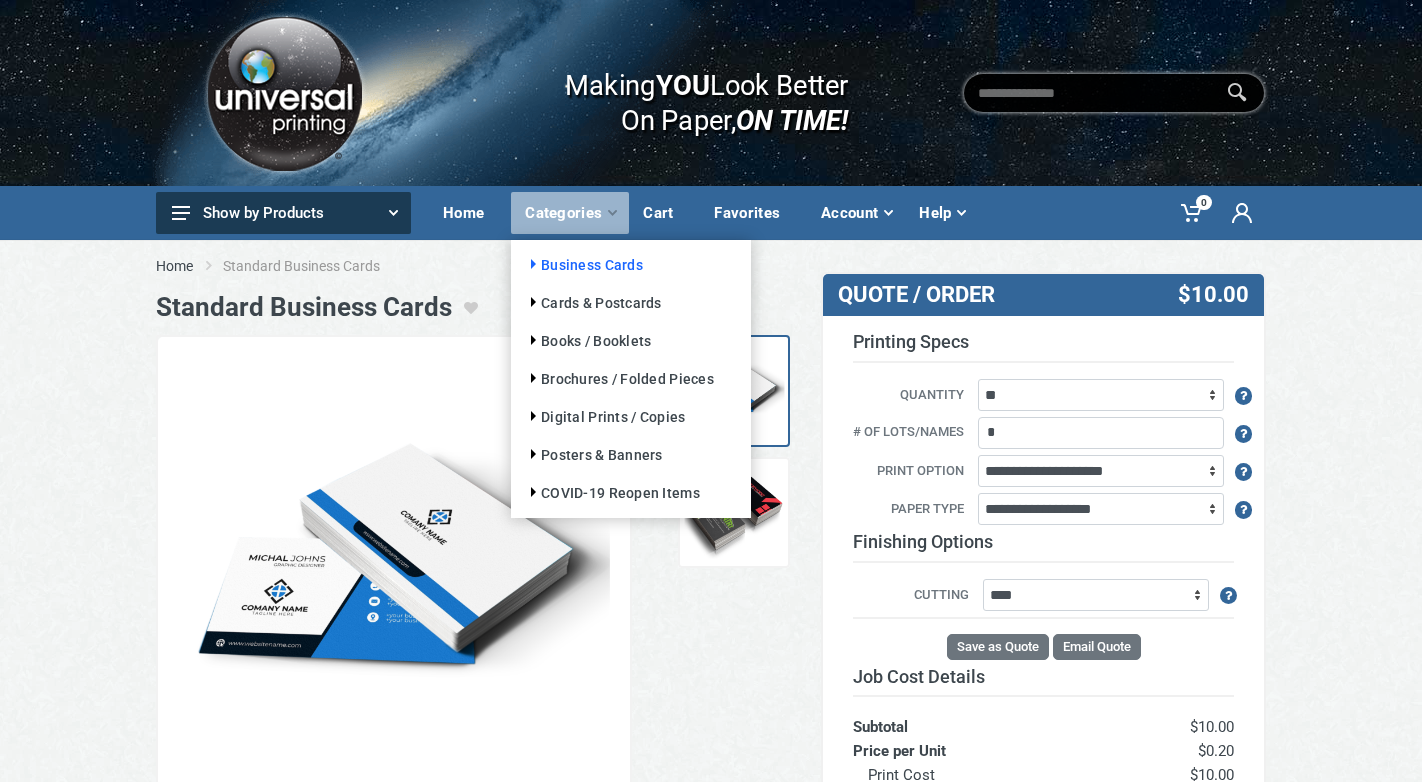 click on "Business Cards" at bounding box center [582, 265] 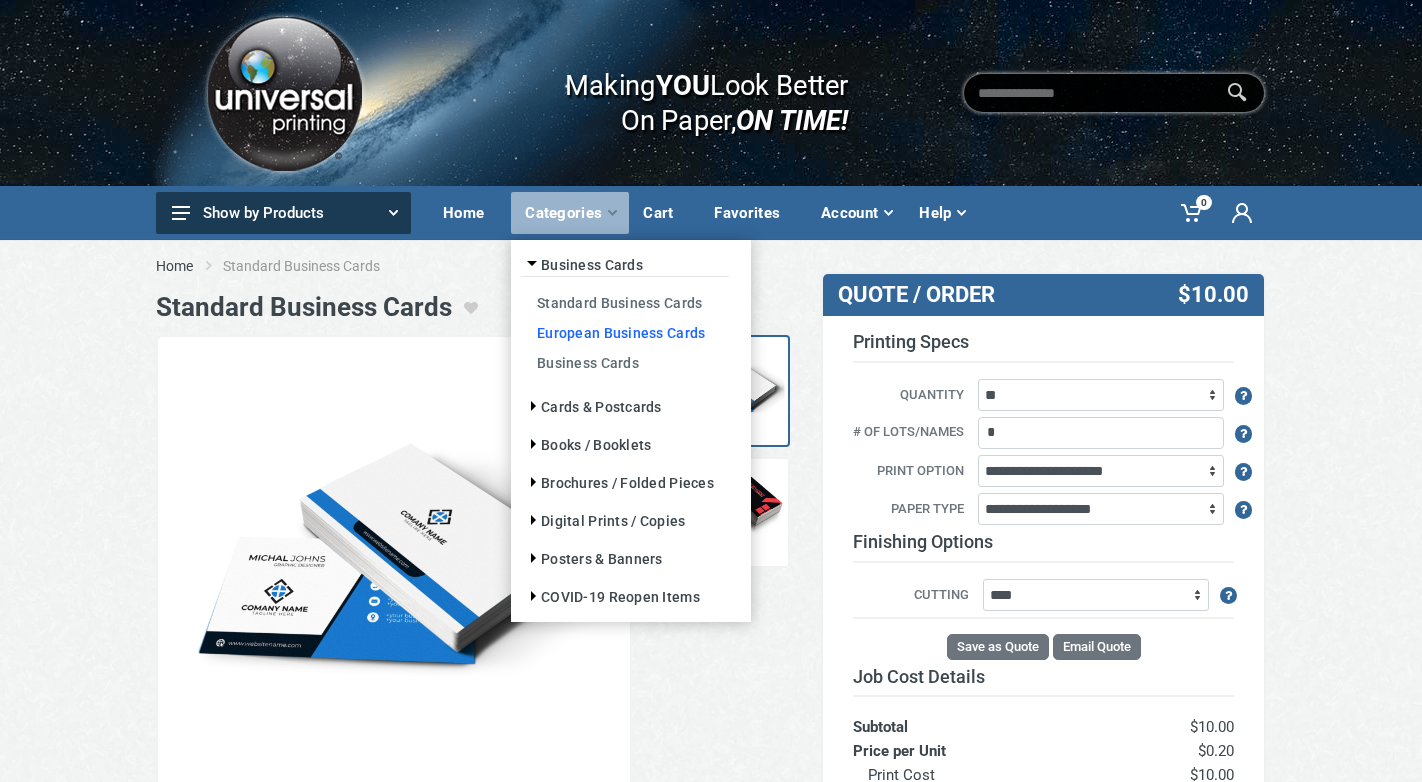 click on "European Business Cards" at bounding box center (625, 332) 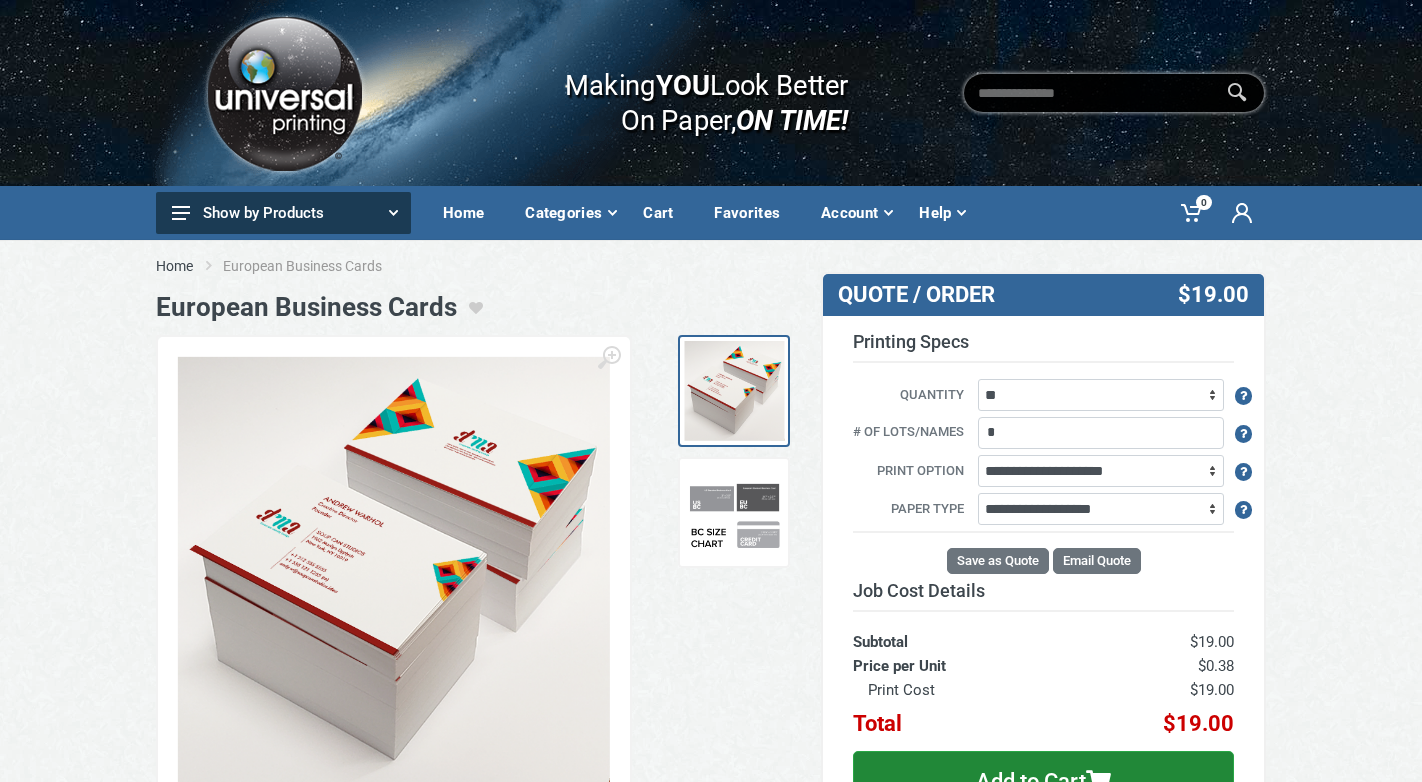 scroll, scrollTop: 0, scrollLeft: 0, axis: both 